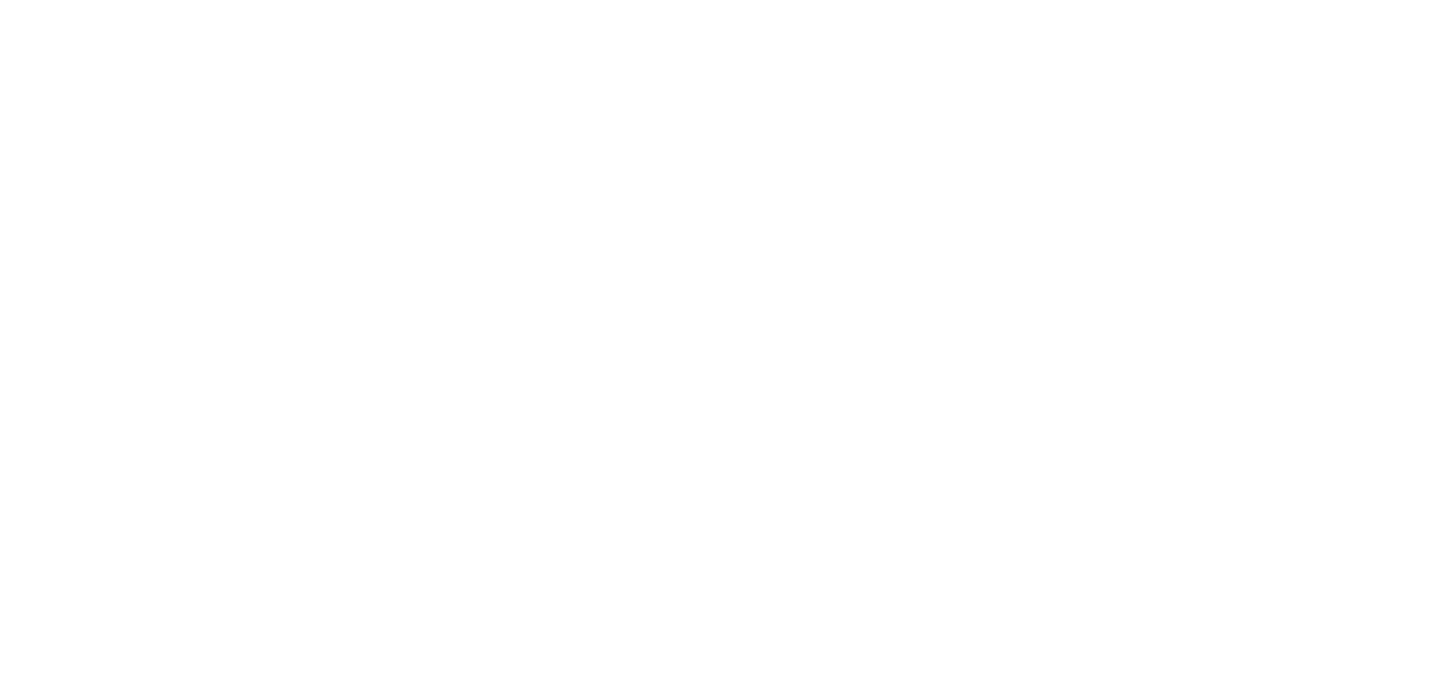 scroll, scrollTop: 0, scrollLeft: 0, axis: both 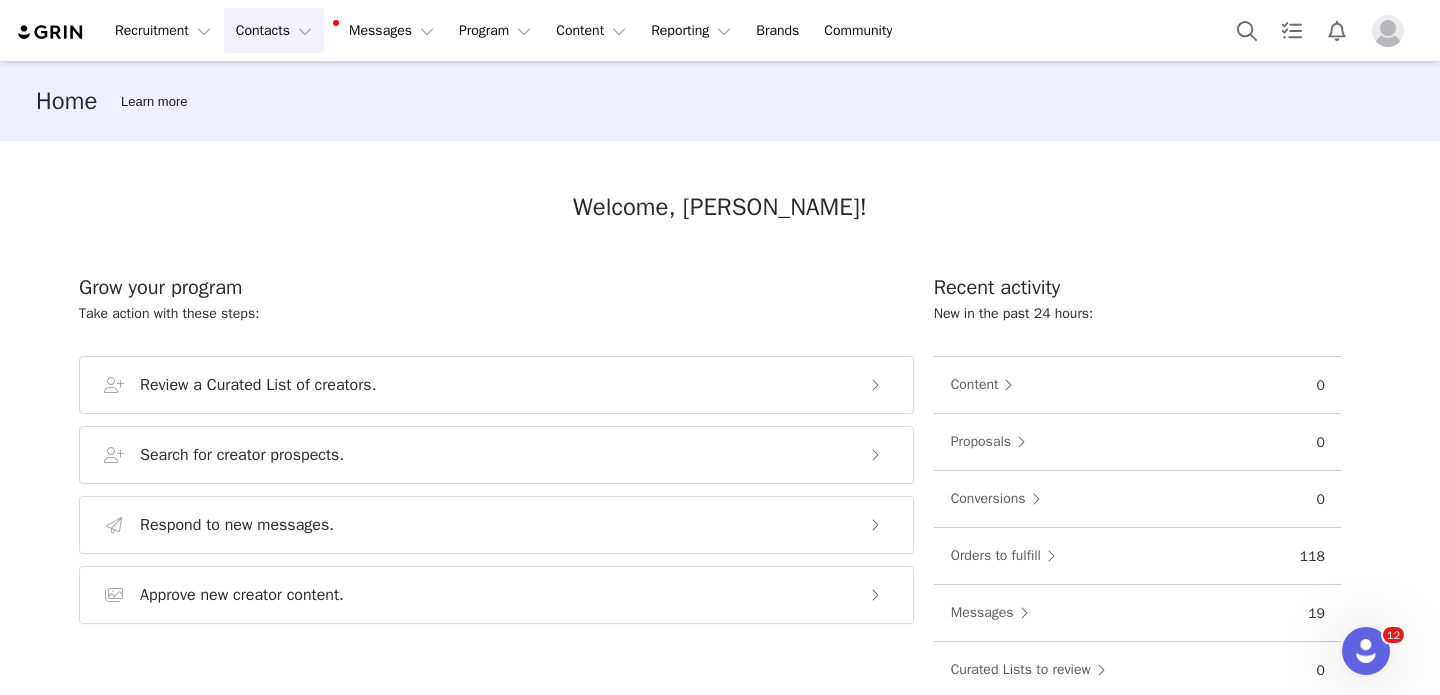 click on "Contacts Contacts" at bounding box center (274, 30) 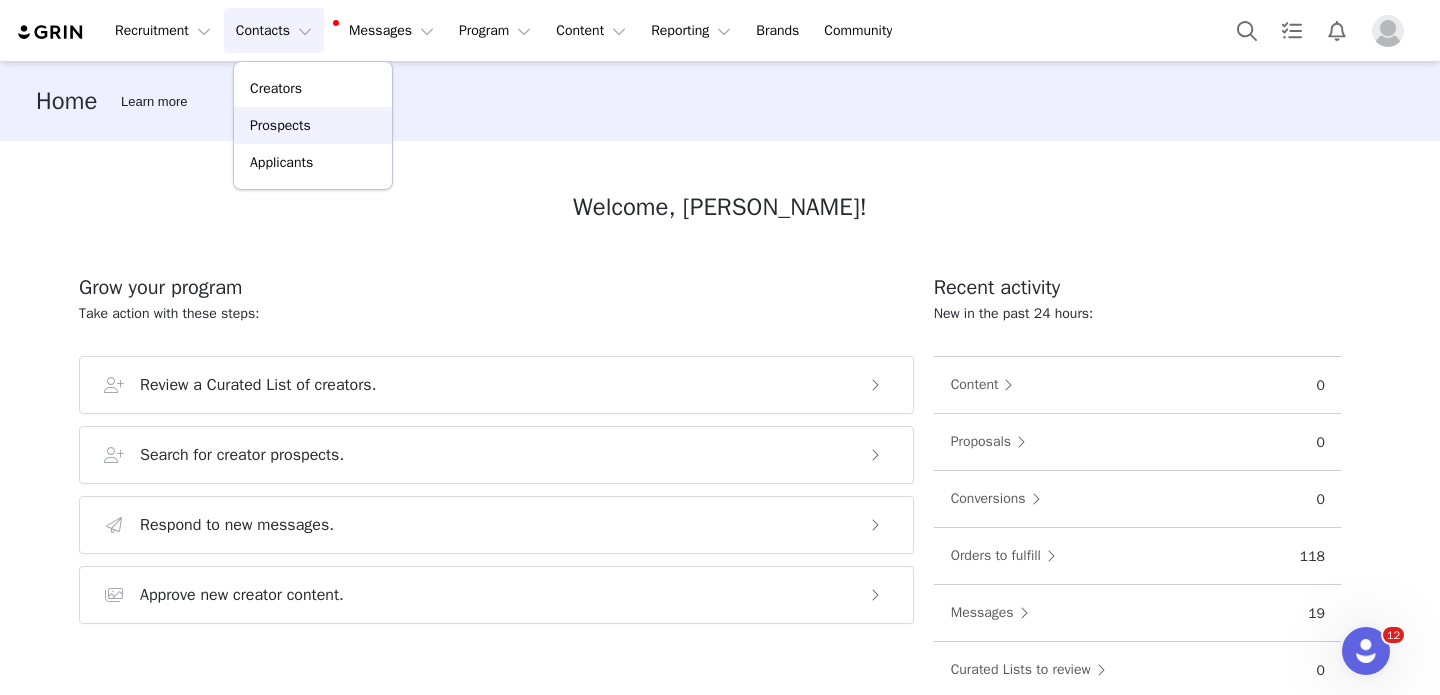 click on "Prospects" at bounding box center (313, 125) 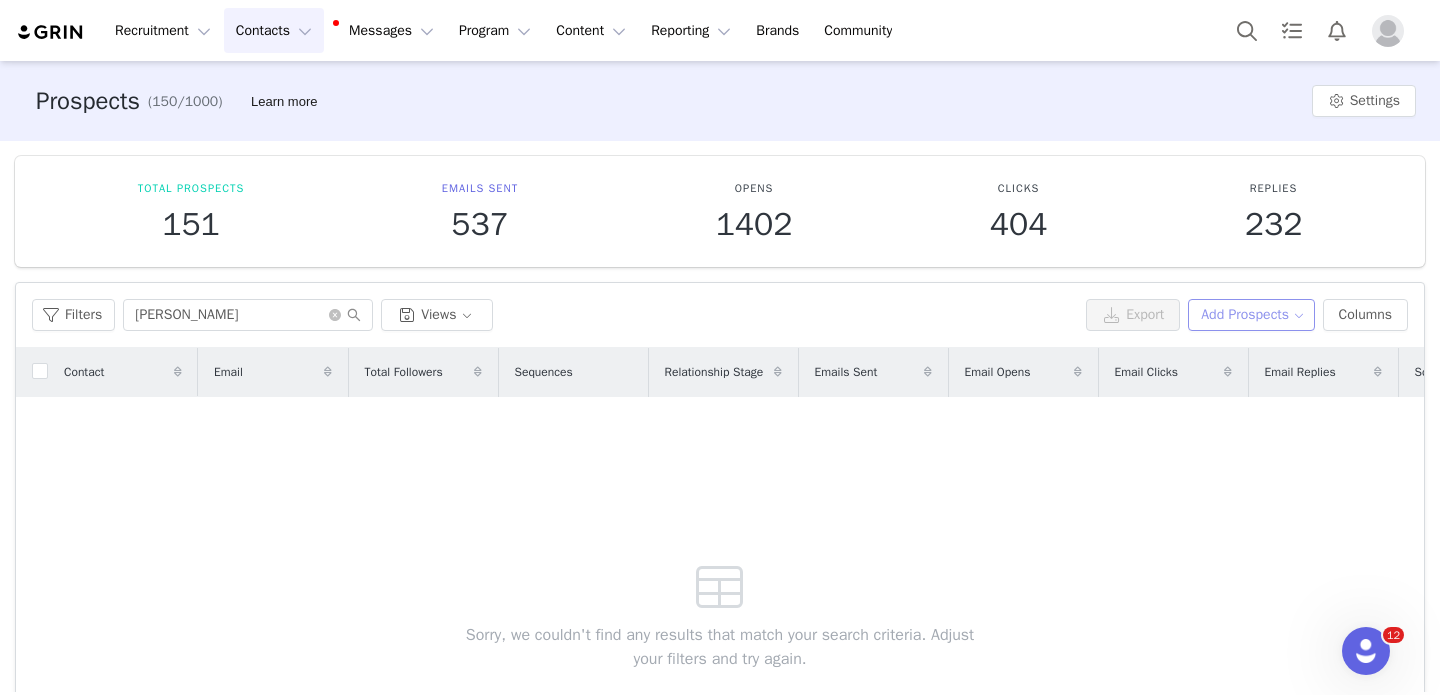 click on "Add Prospects" at bounding box center [1251, 315] 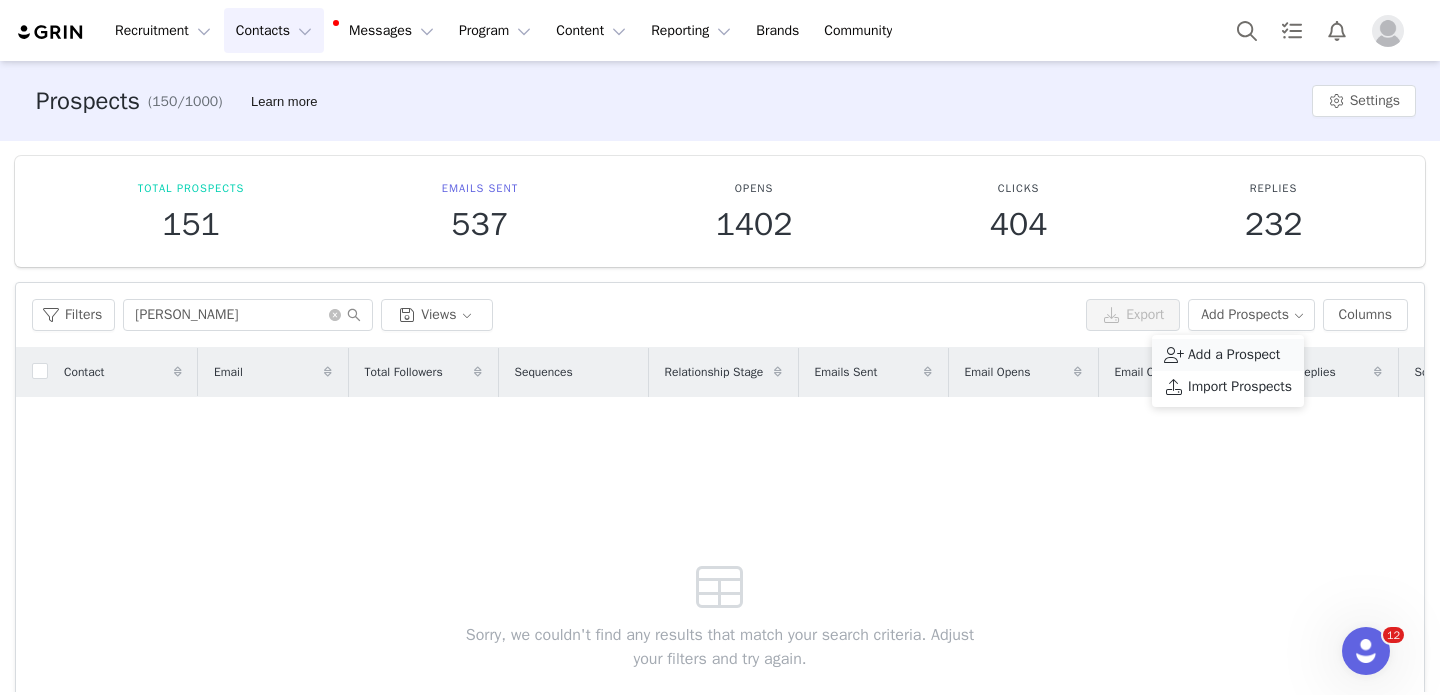 click on "Add a Prospect" at bounding box center [1234, 355] 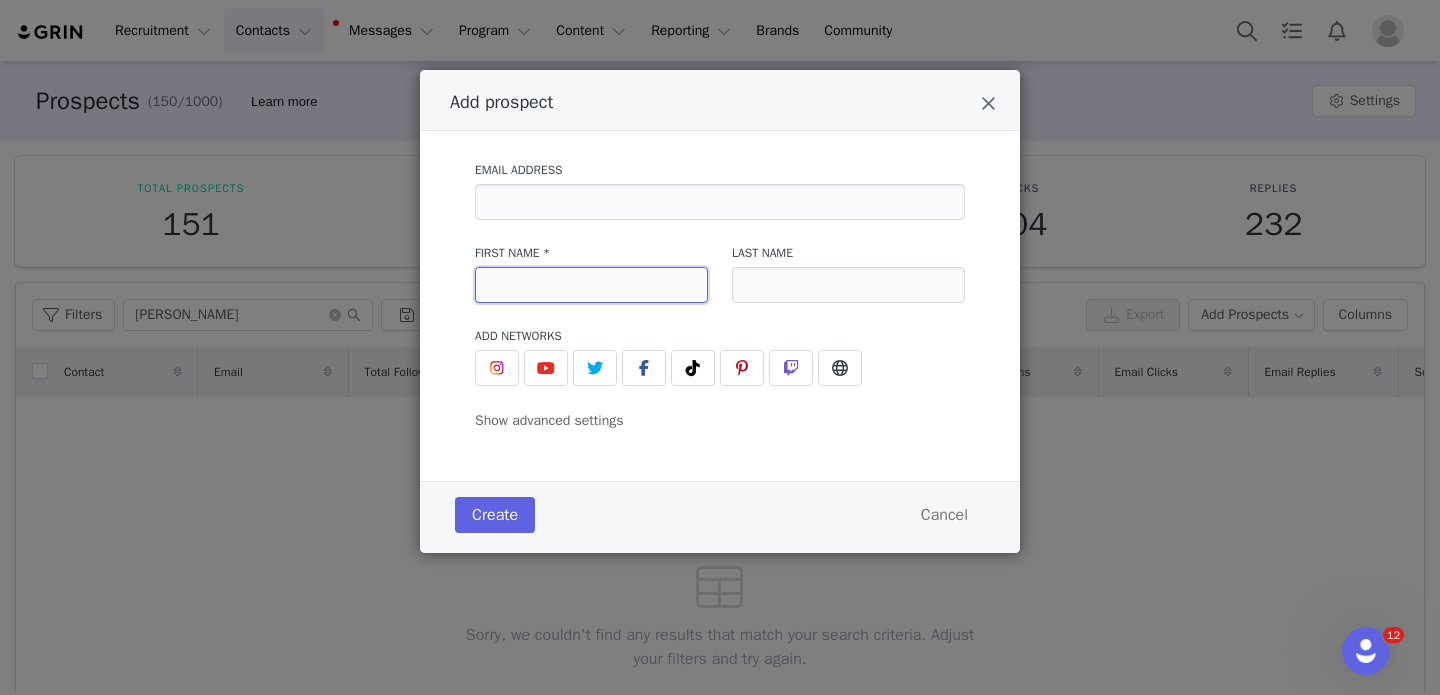 click at bounding box center [591, 285] 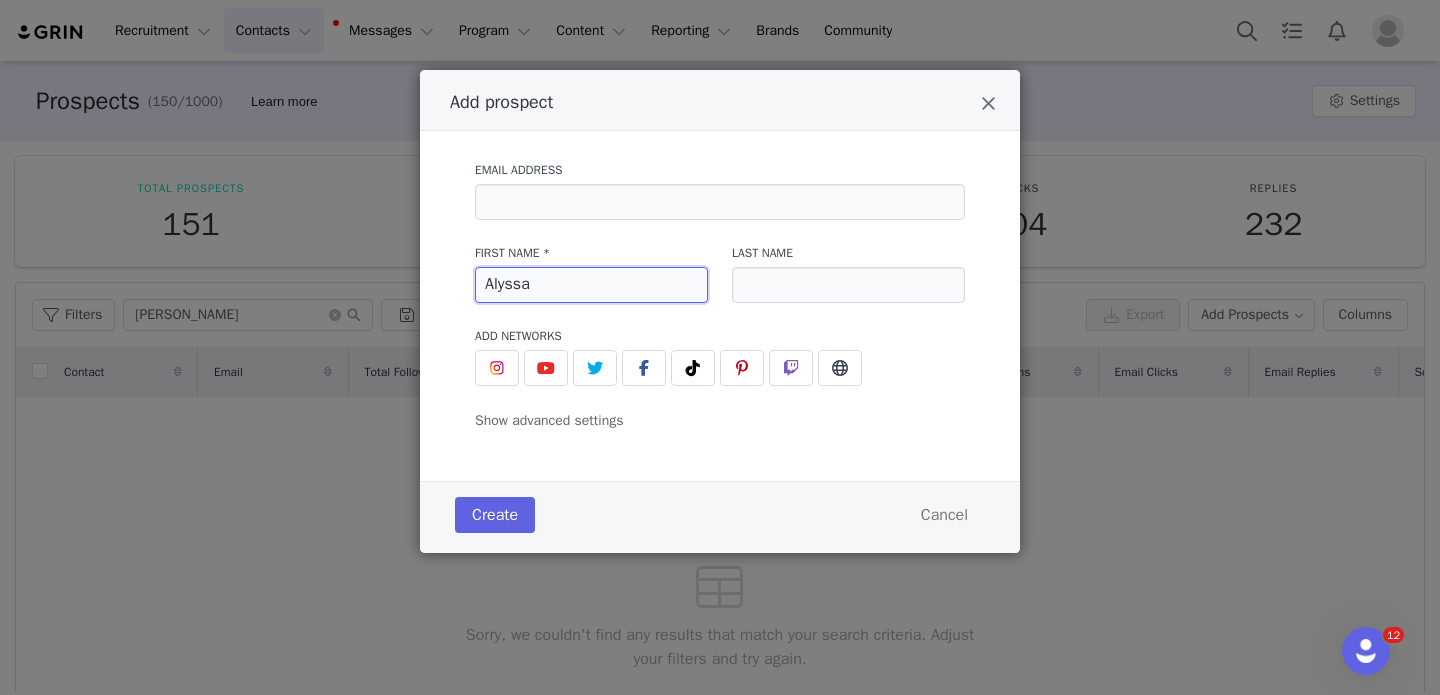 type on "Alyssa" 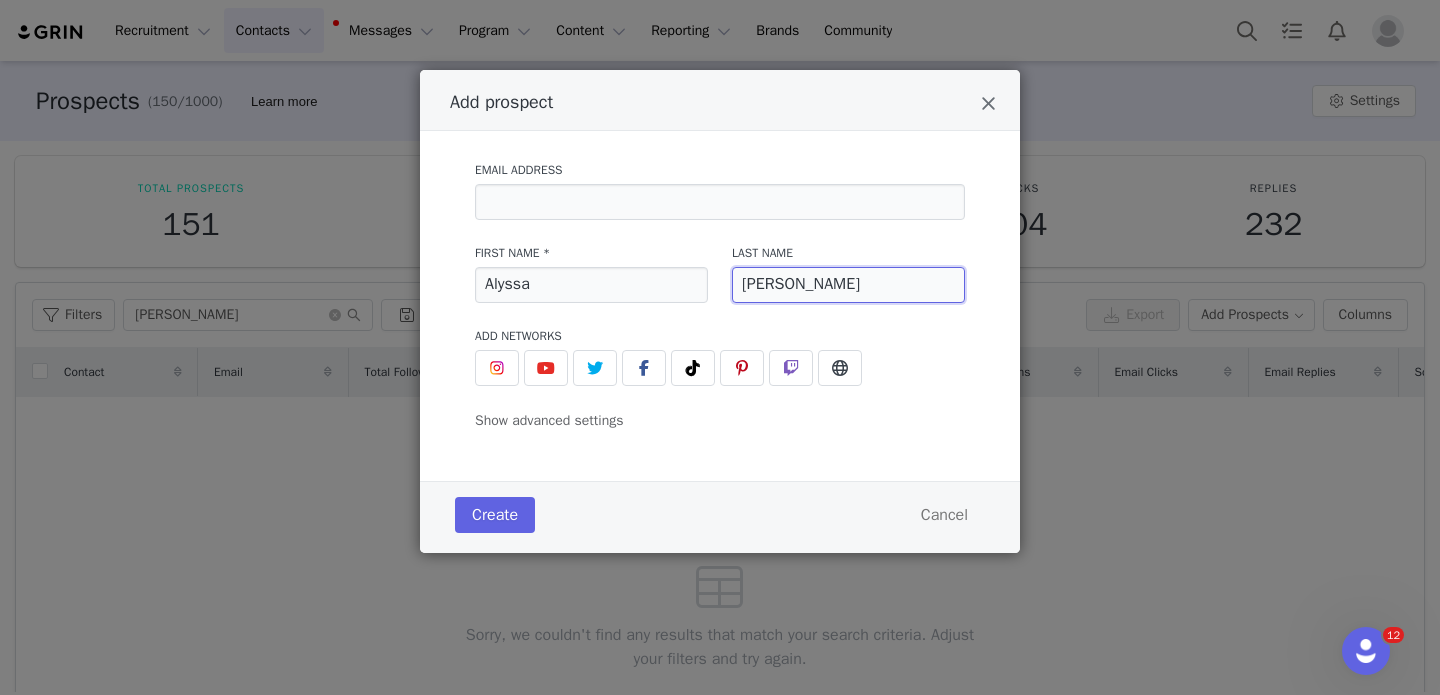 type on "[PERSON_NAME]" 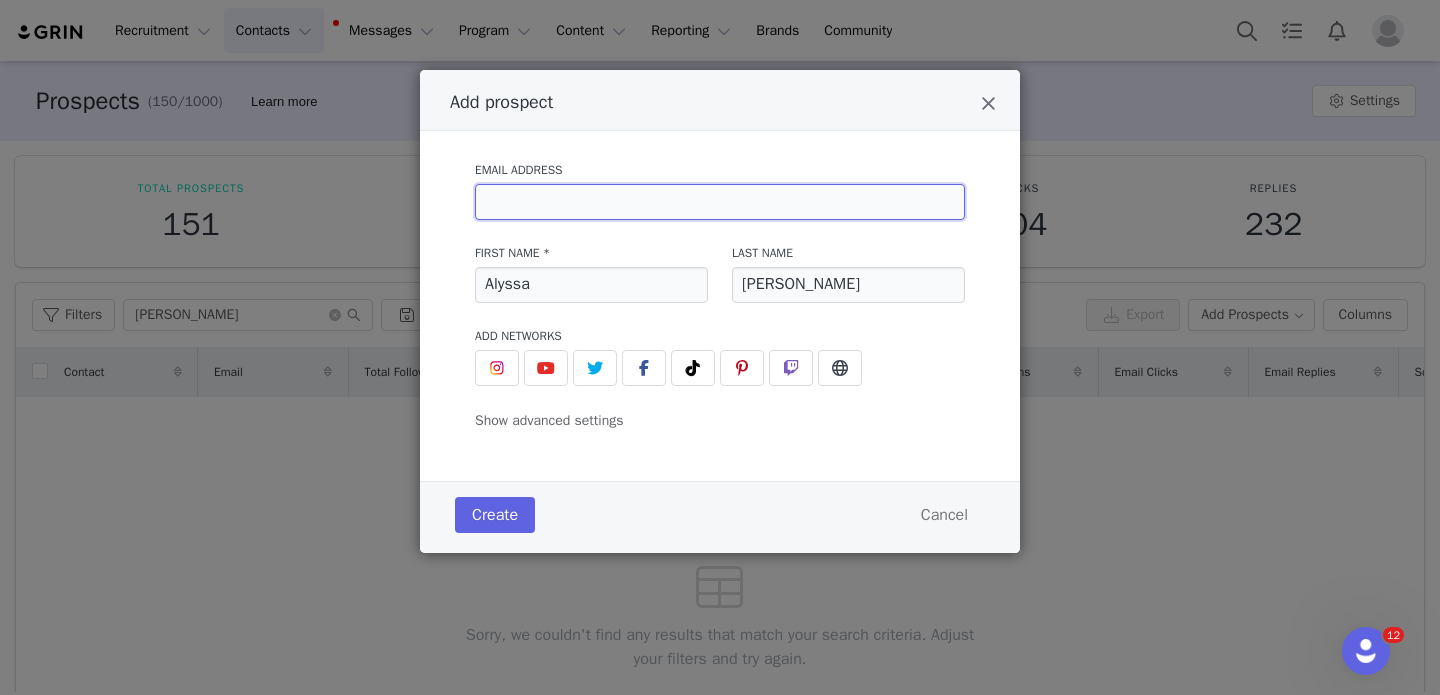 click at bounding box center [720, 202] 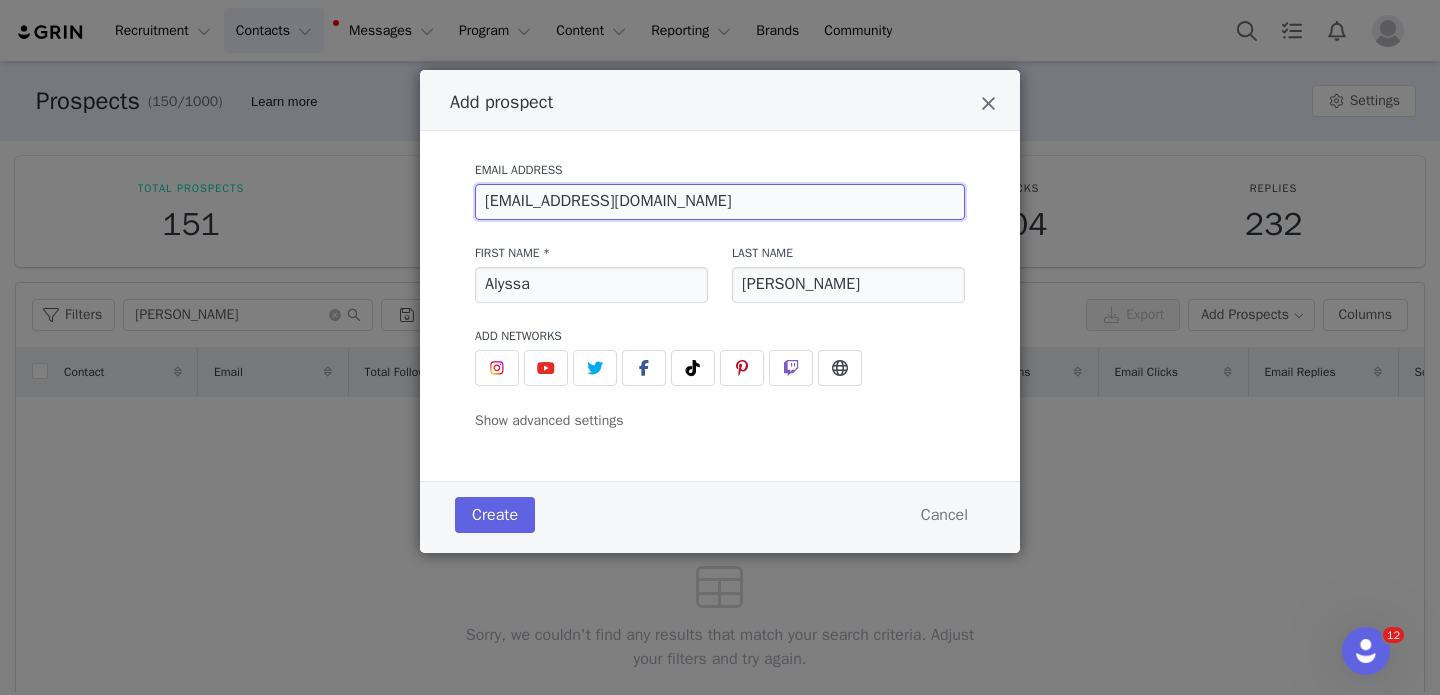 type on "[EMAIL_ADDRESS][DOMAIN_NAME]" 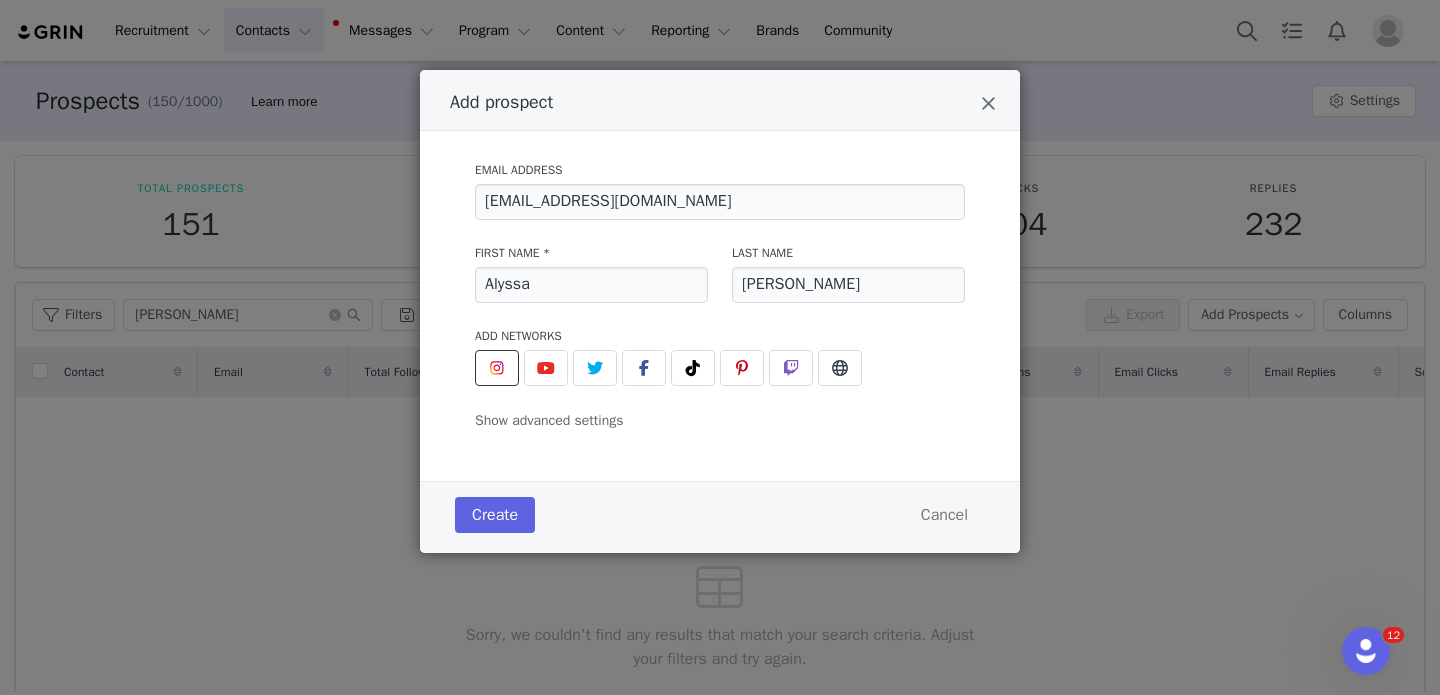 click at bounding box center (497, 368) 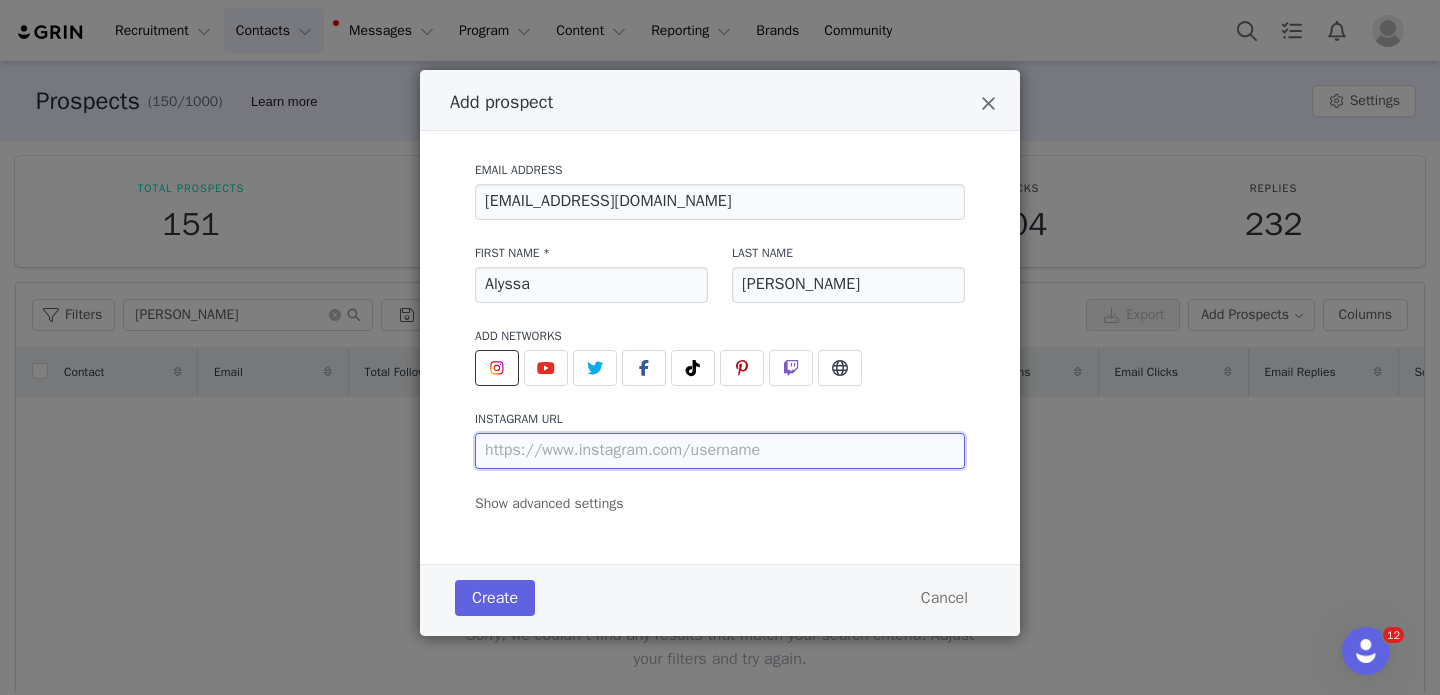click at bounding box center (720, 451) 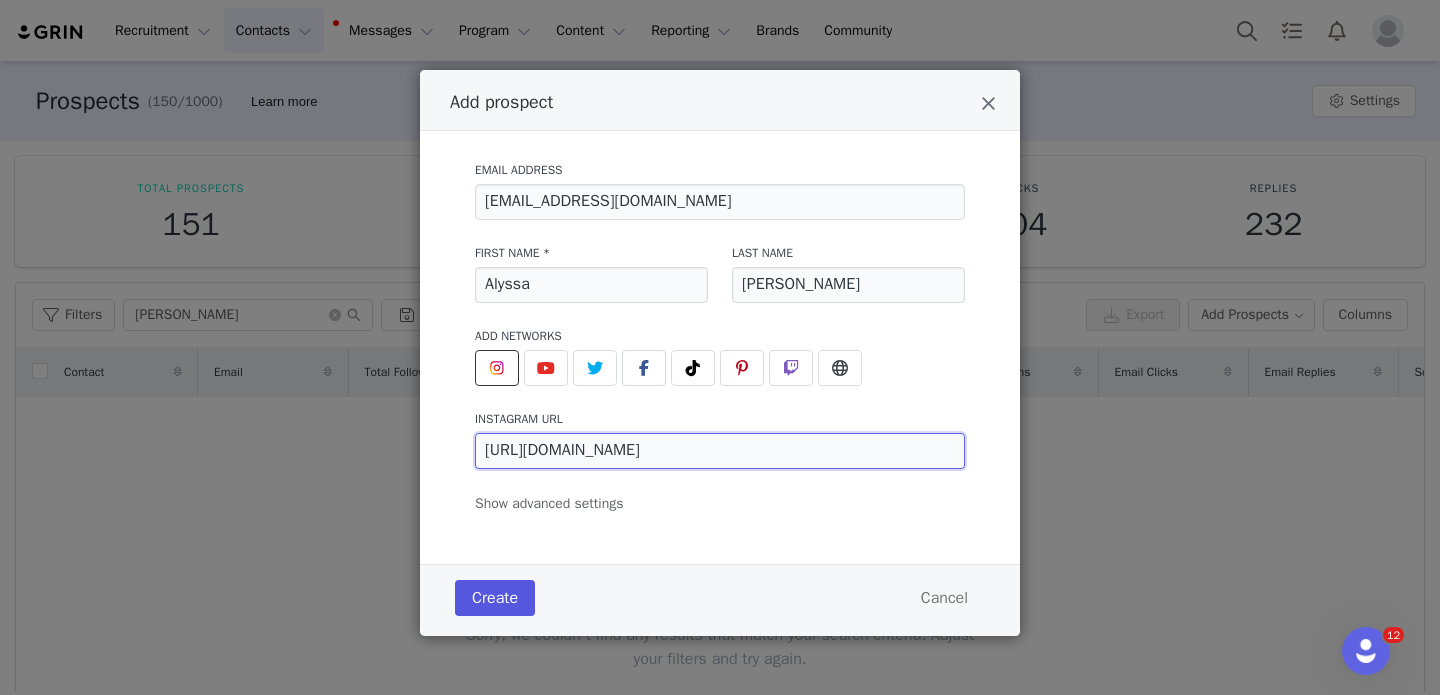 type on "https://www.instagram.com/alyssajane01/" 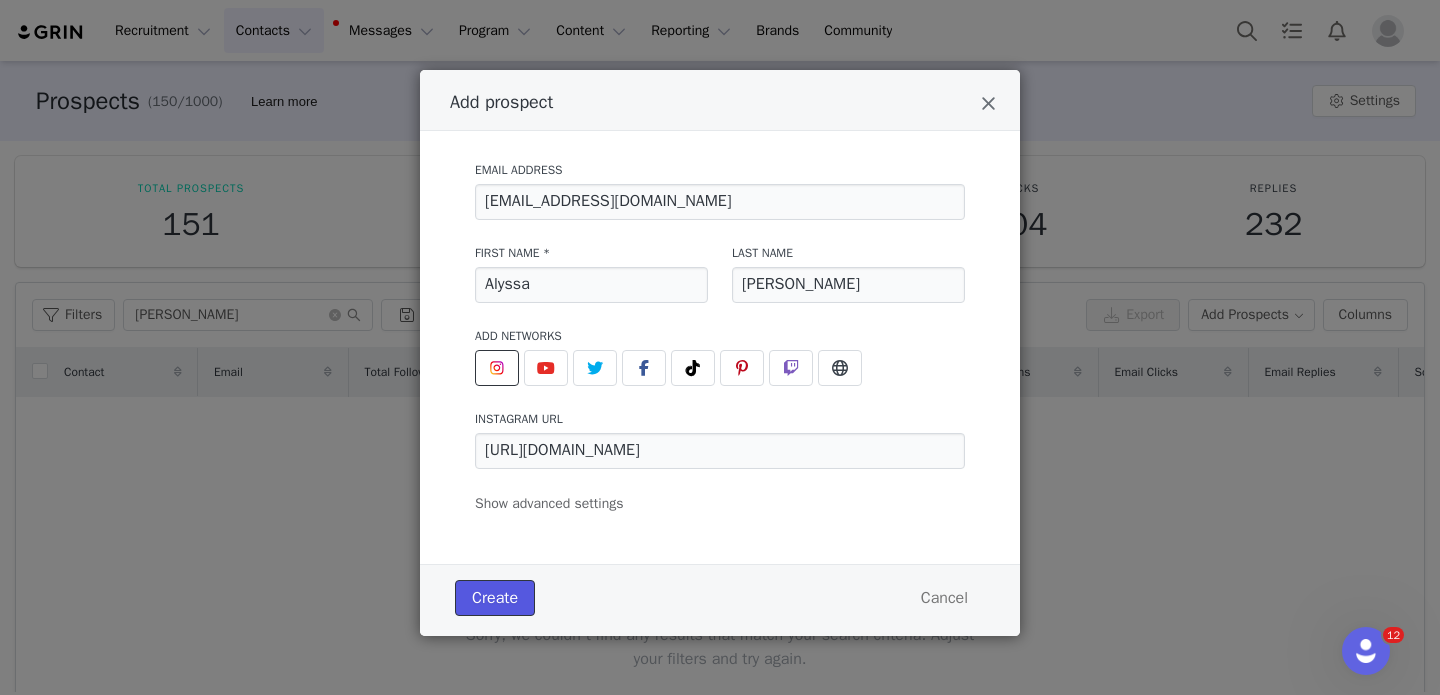click on "Create" at bounding box center [495, 598] 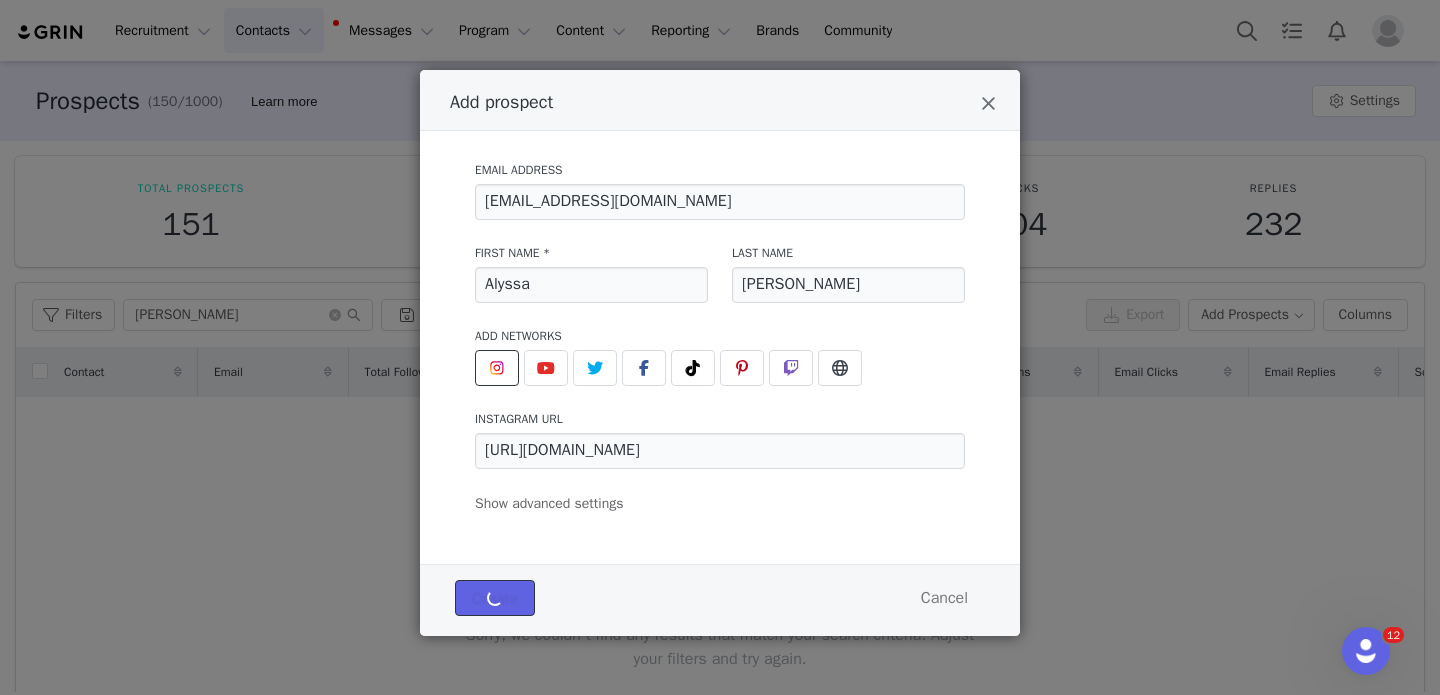 type 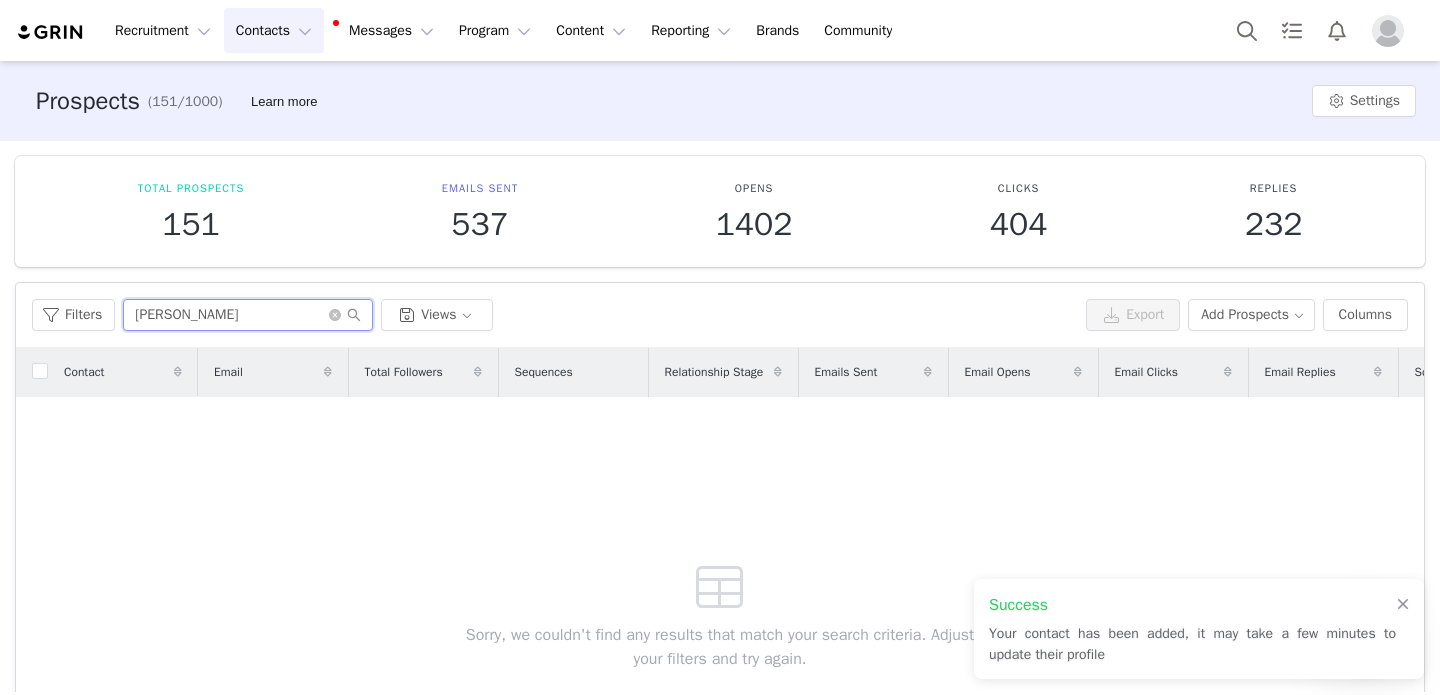 click on "sean" at bounding box center [248, 315] 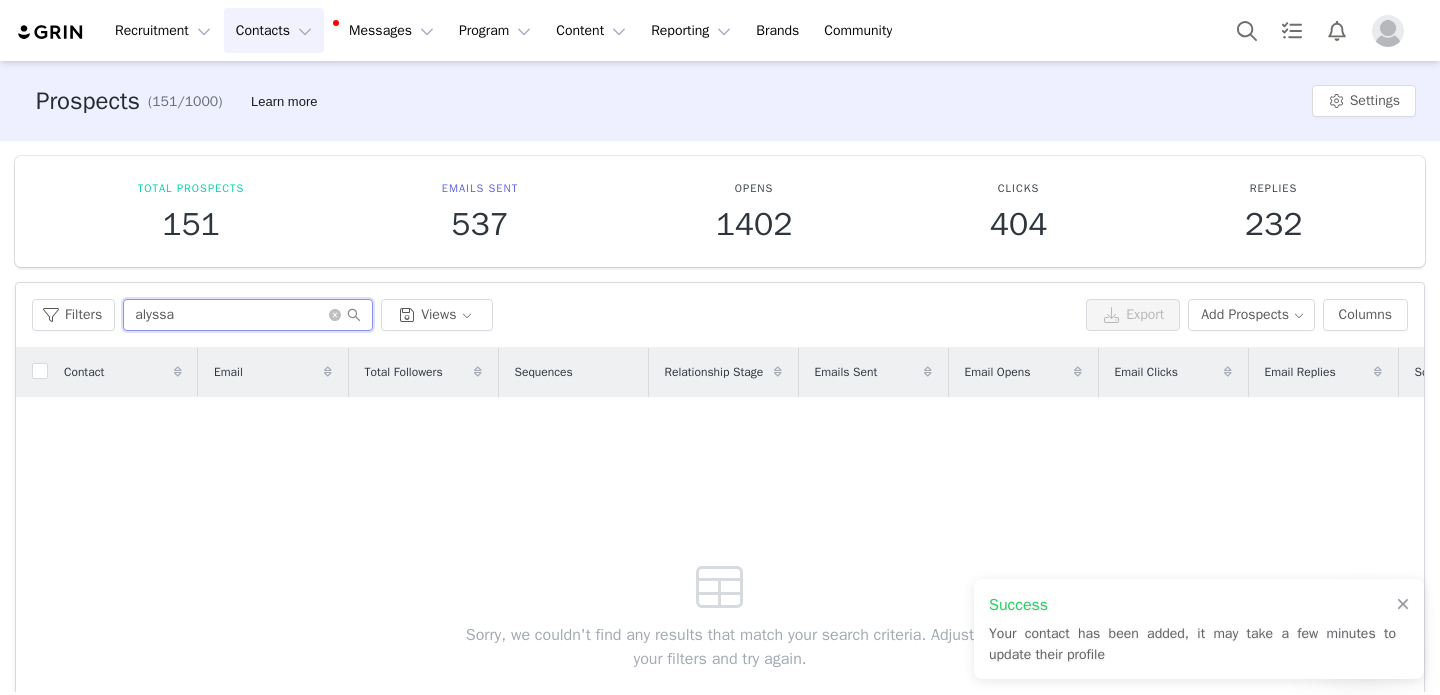 type on "alyssa" 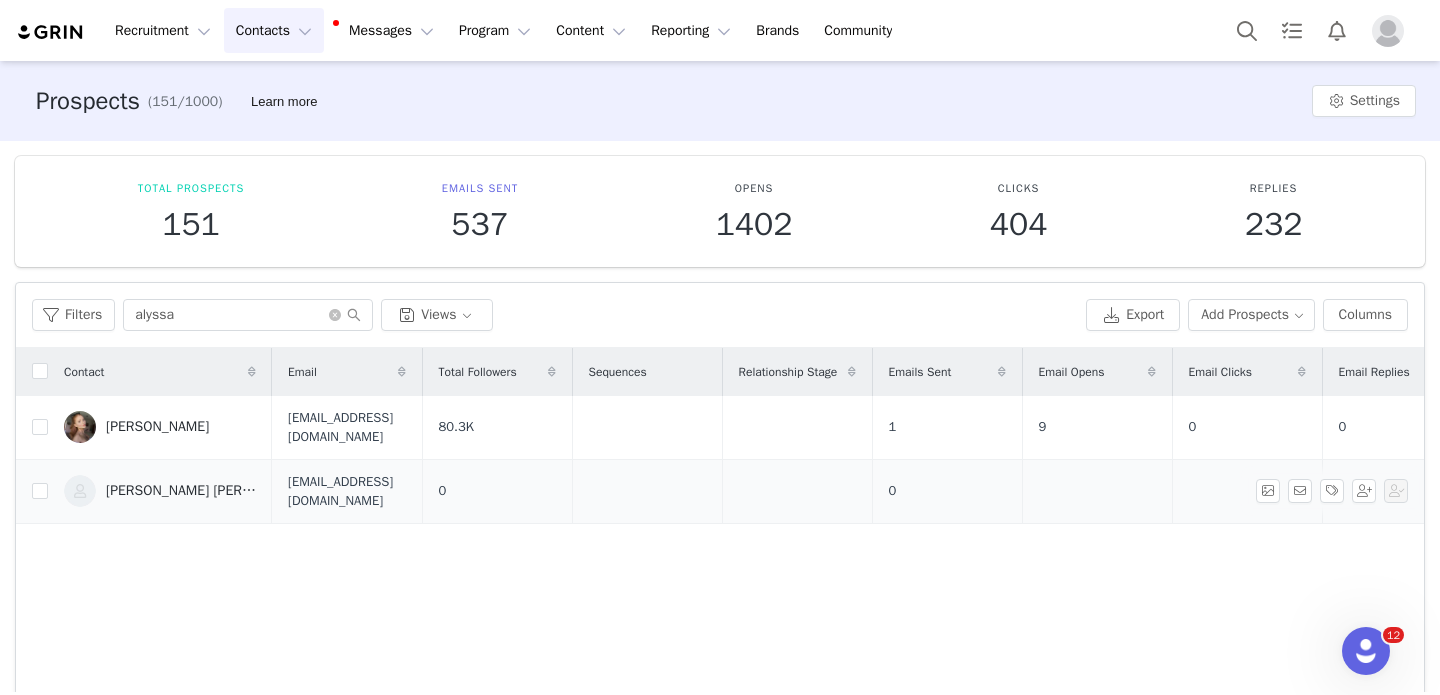 click on "[PERSON_NAME] [PERSON_NAME]" at bounding box center [181, 491] 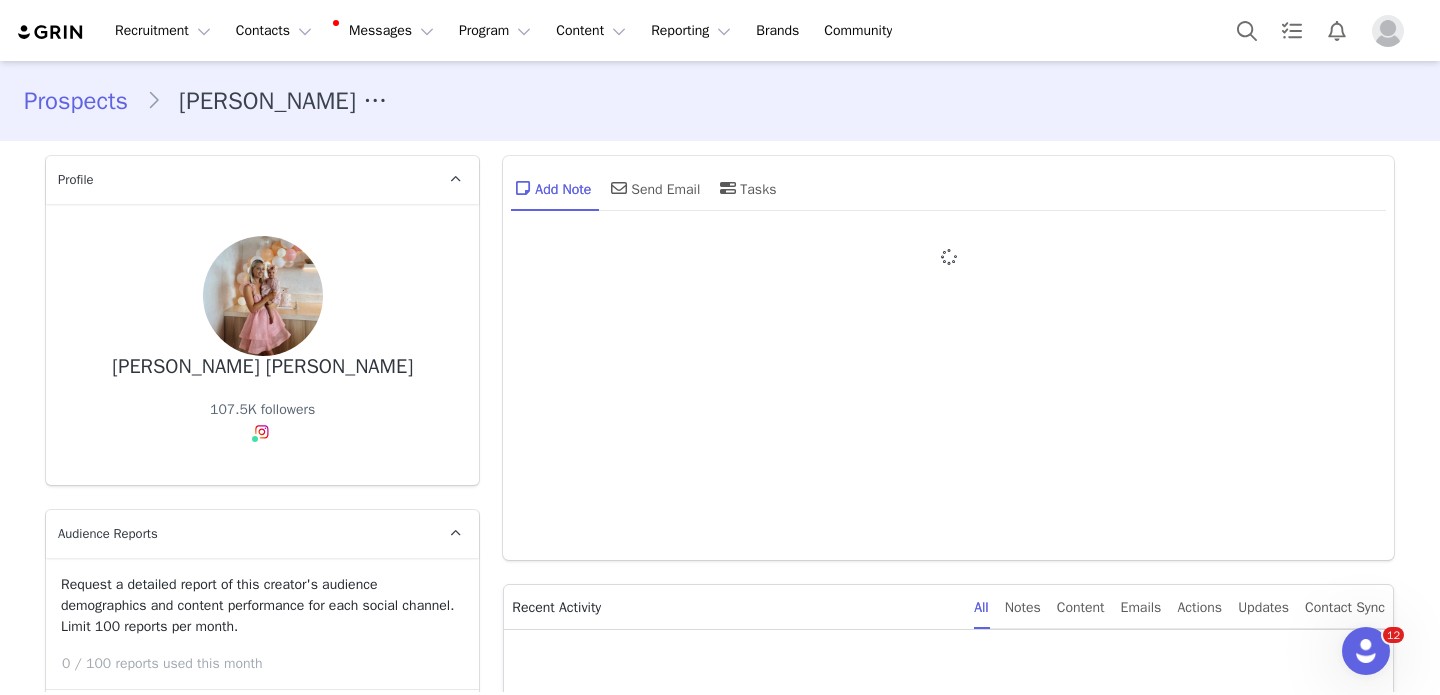 type on "+1 ([GEOGRAPHIC_DATA])" 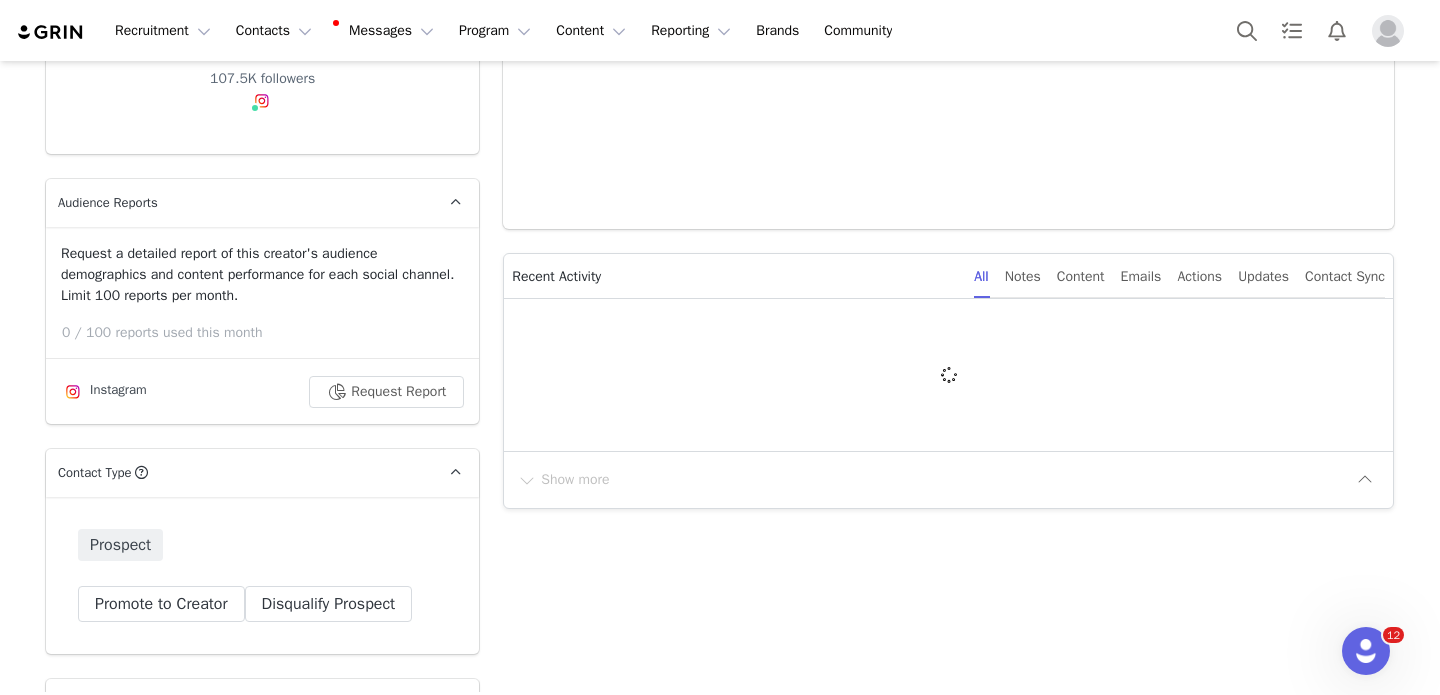 scroll, scrollTop: 0, scrollLeft: 0, axis: both 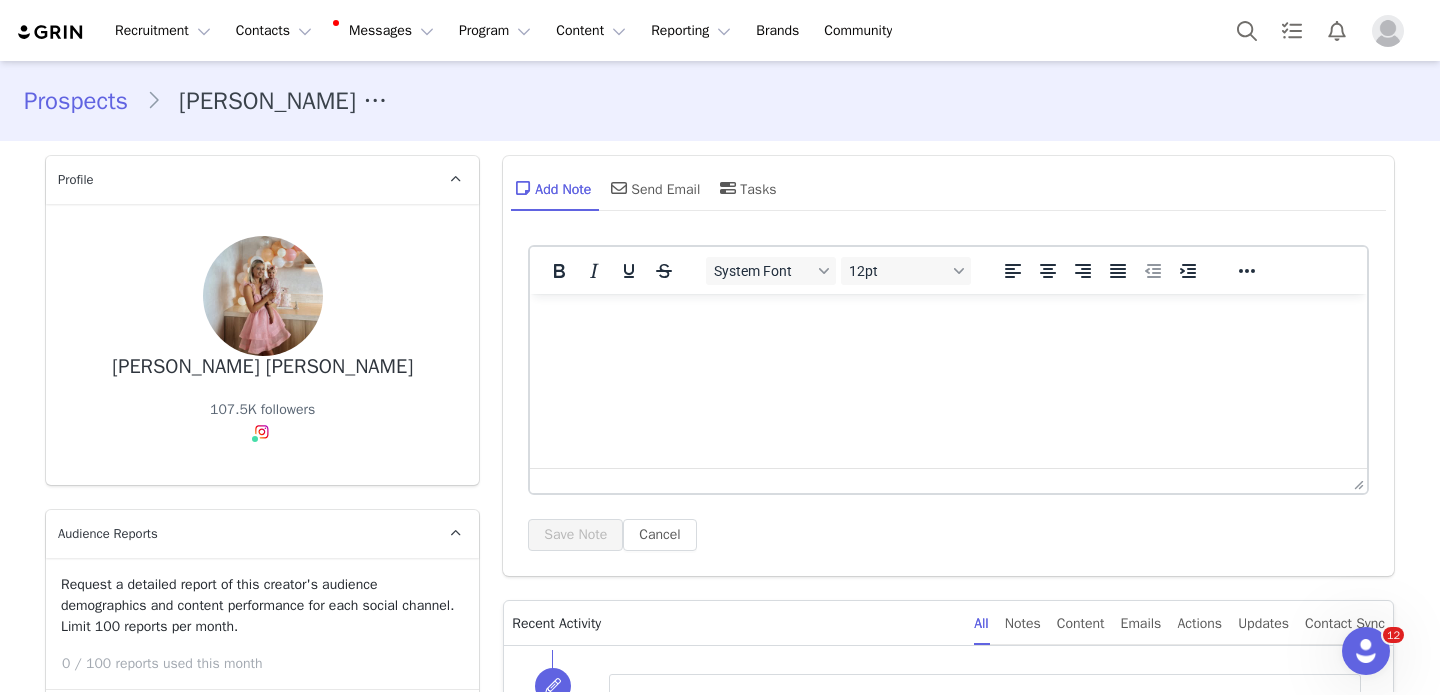 click on "Add Note   Send Email   Tasks" at bounding box center [948, 195] 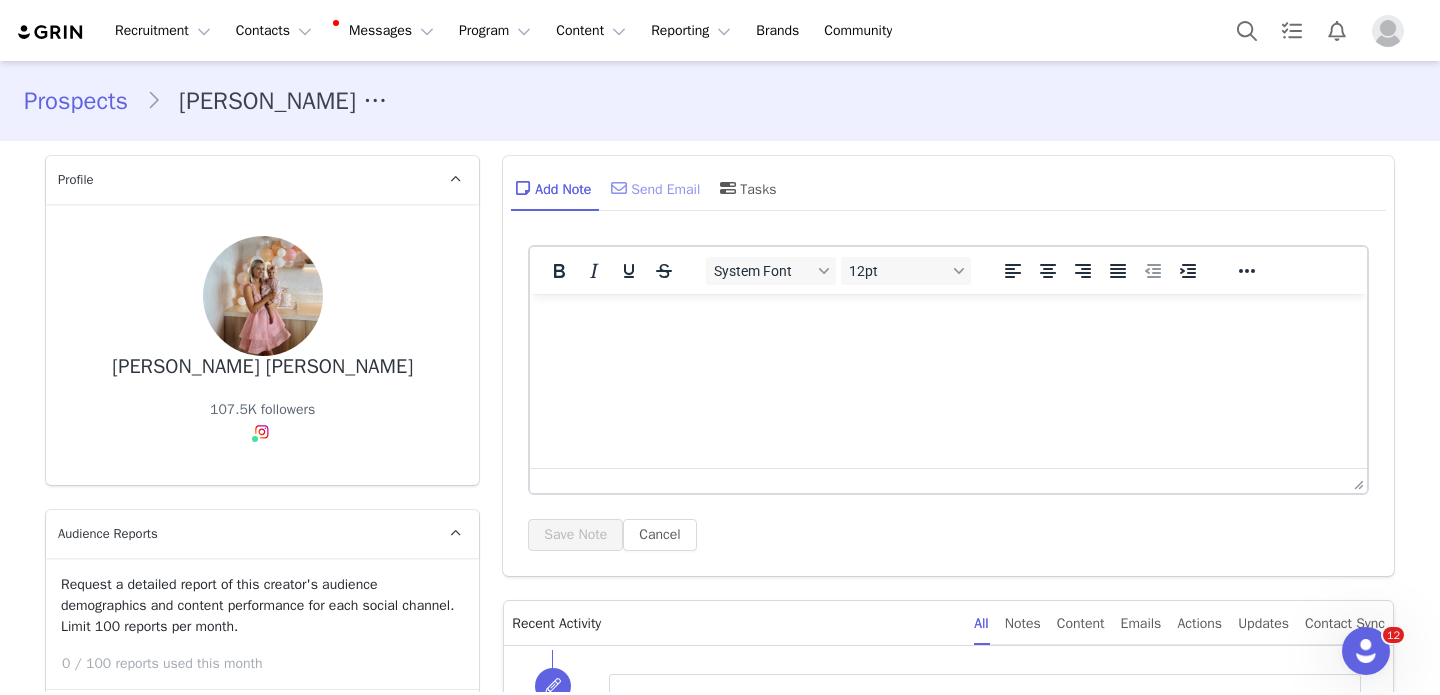click on "Send Email" at bounding box center [653, 188] 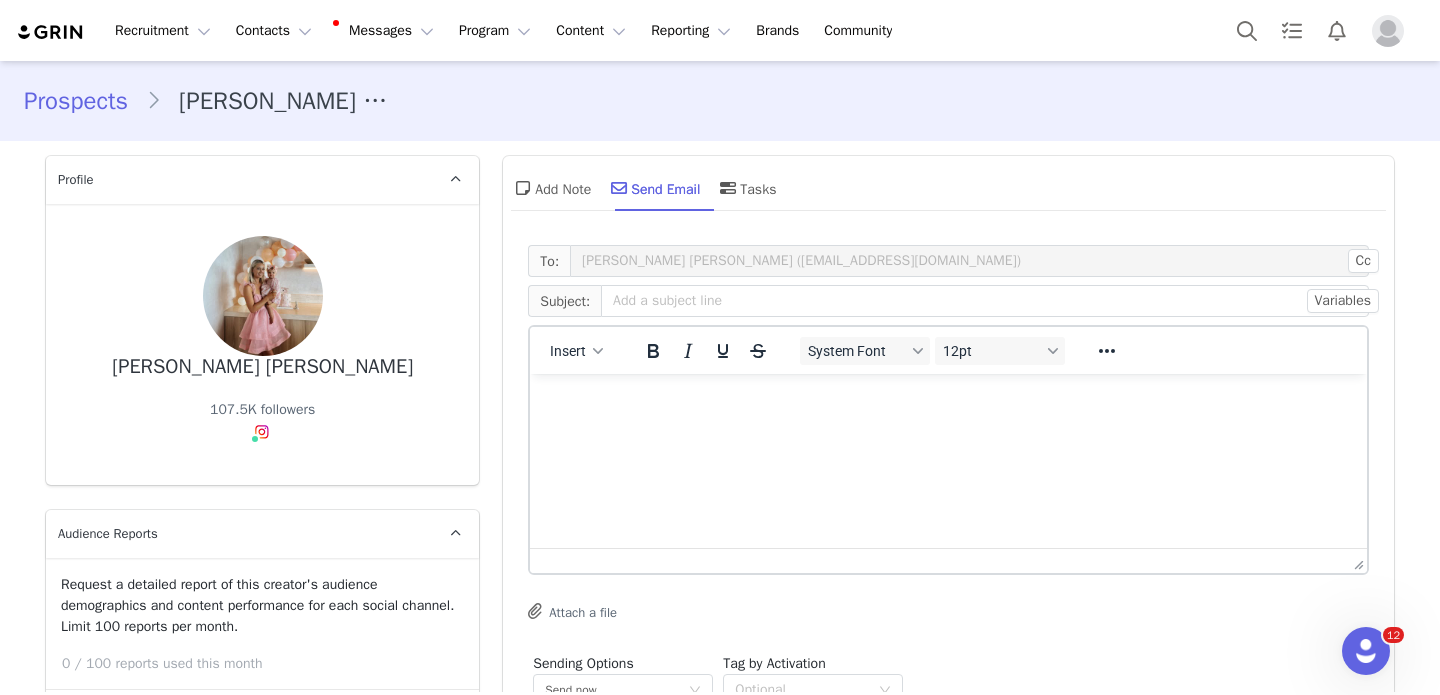 scroll, scrollTop: 0, scrollLeft: 0, axis: both 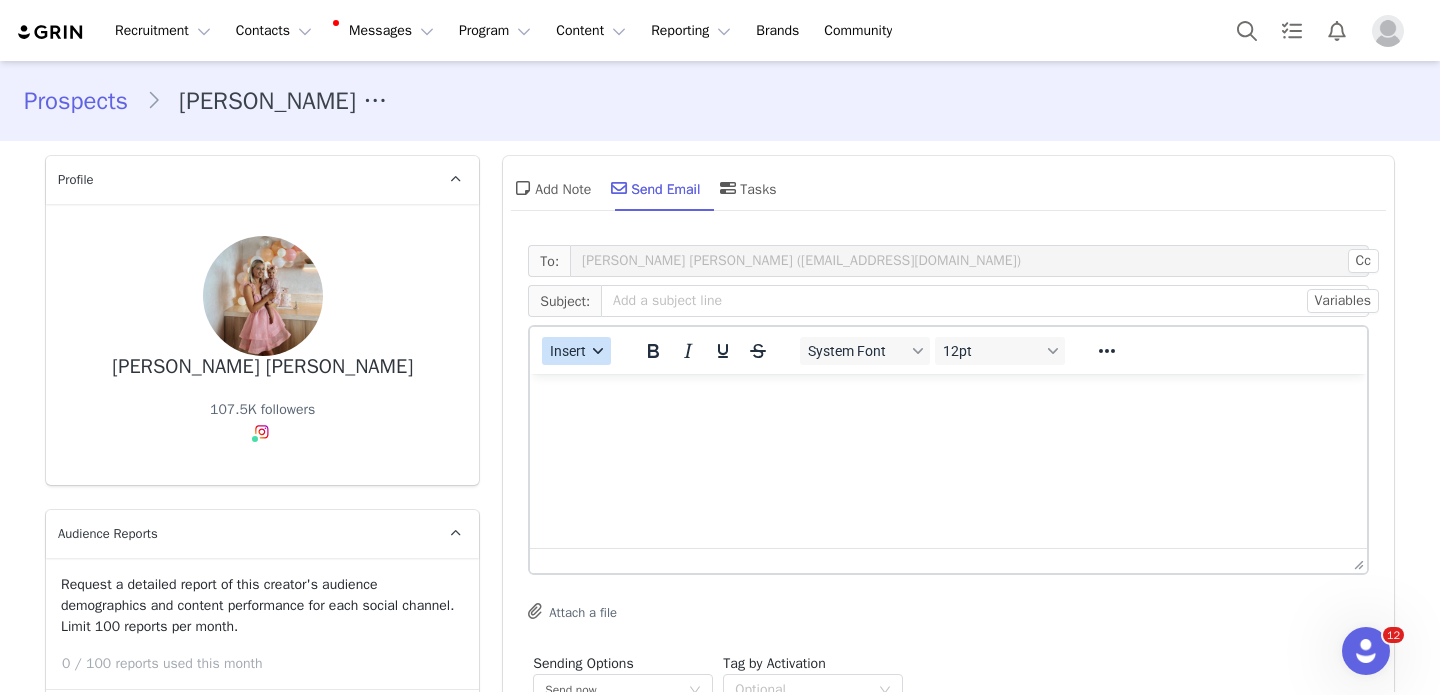 click on "Insert" at bounding box center [576, 351] 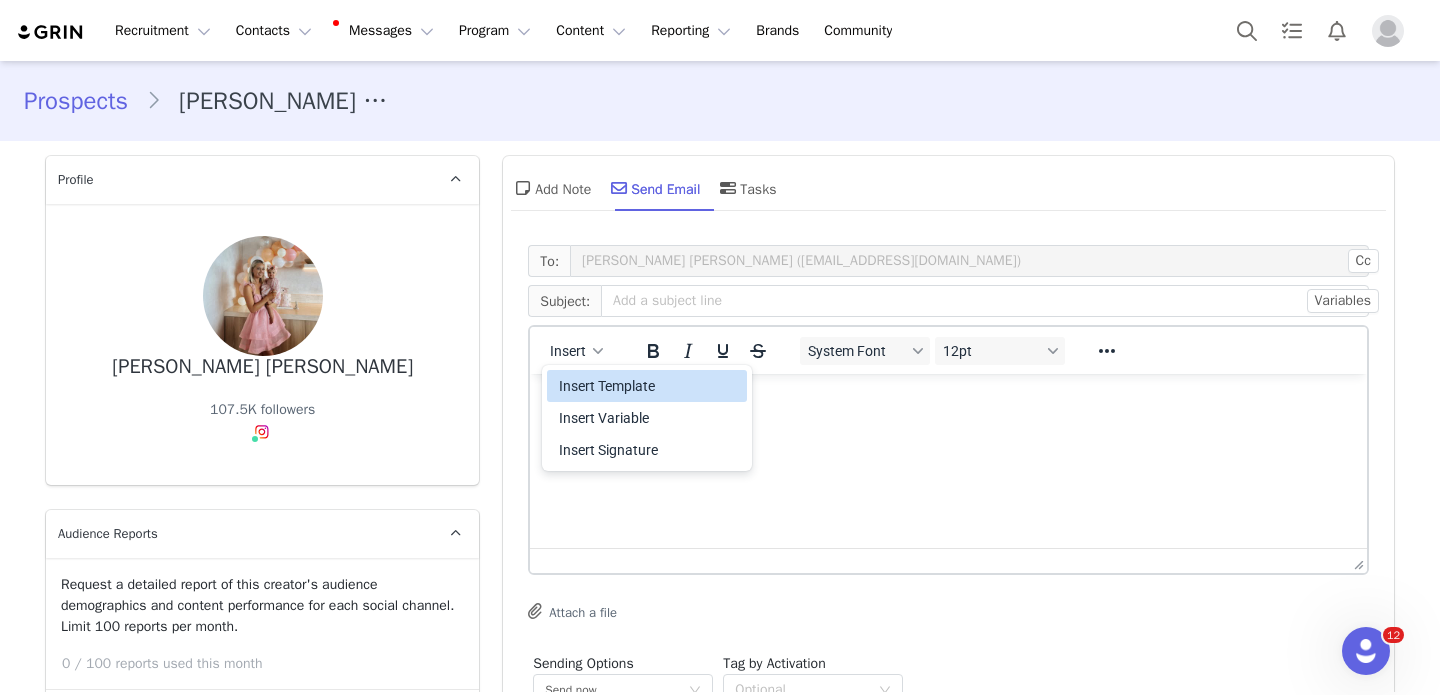 click on "Insert Template" at bounding box center (649, 386) 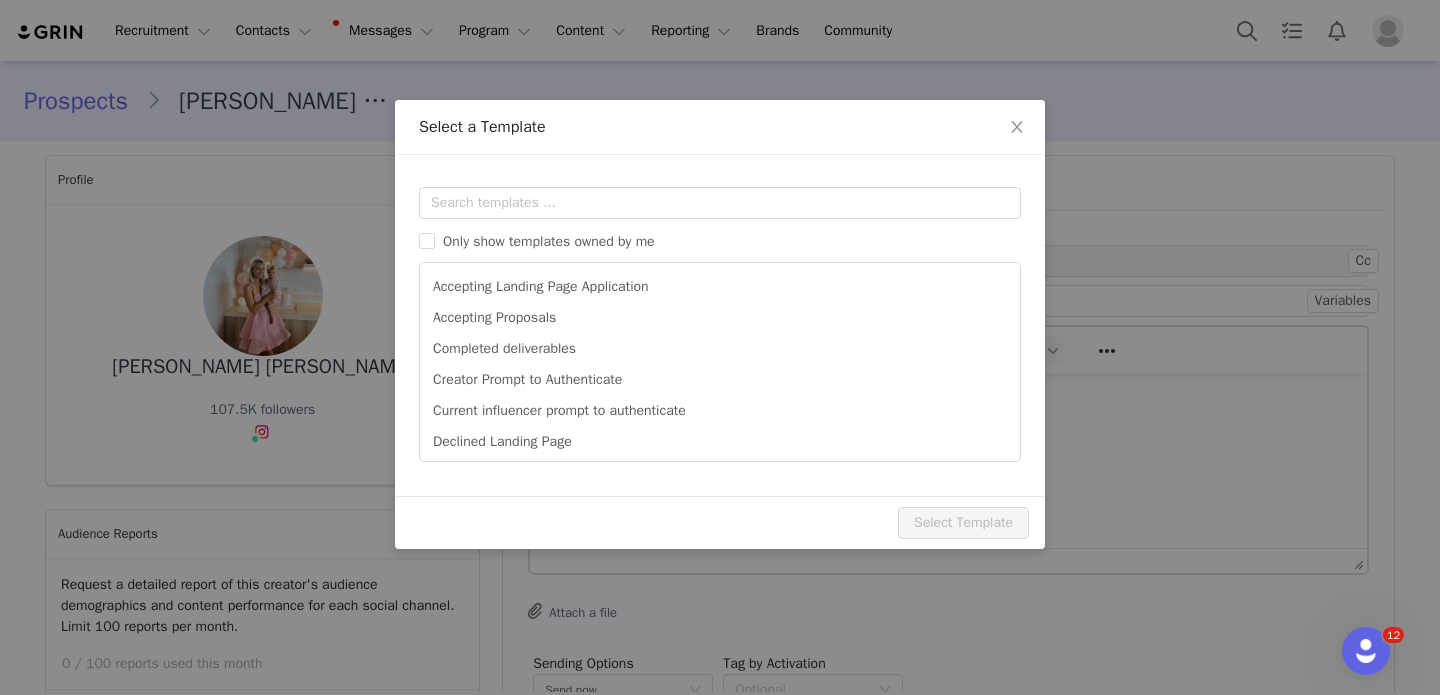 scroll, scrollTop: 0, scrollLeft: 0, axis: both 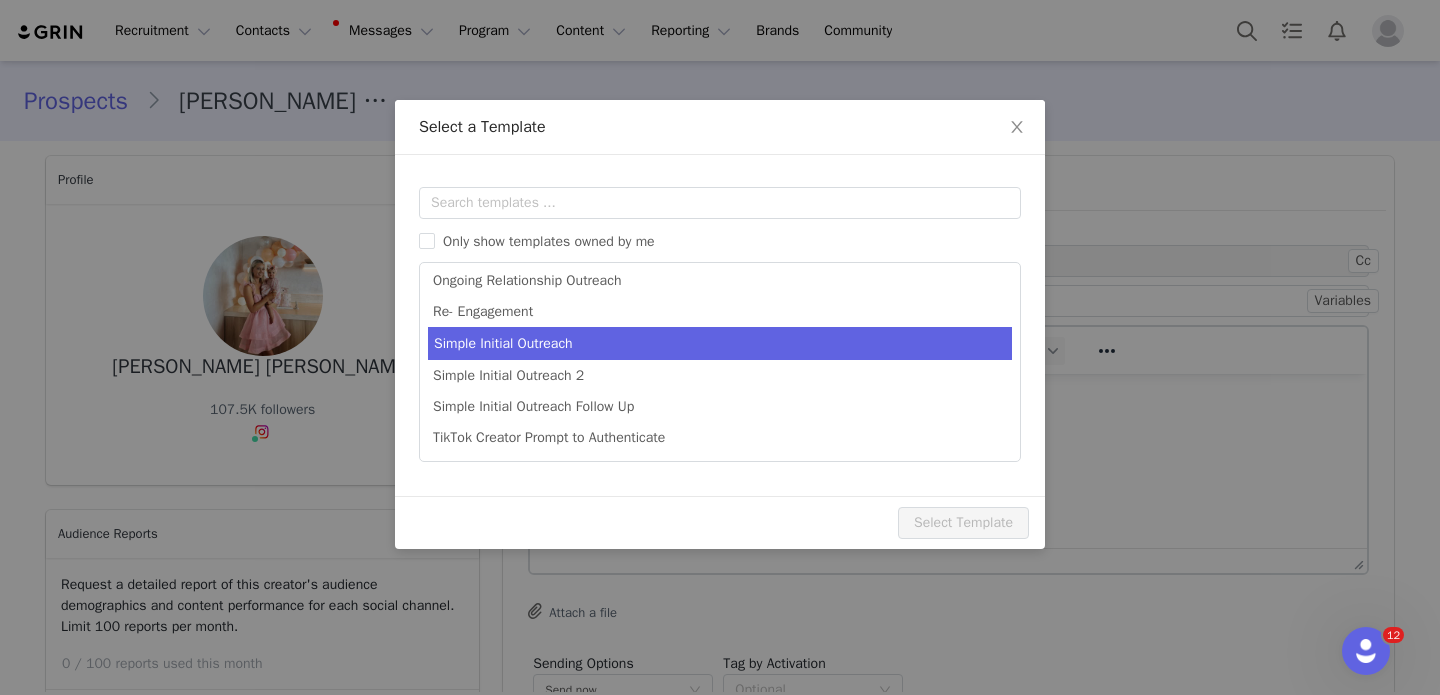 type on "[first_name] x Edwards & Co" 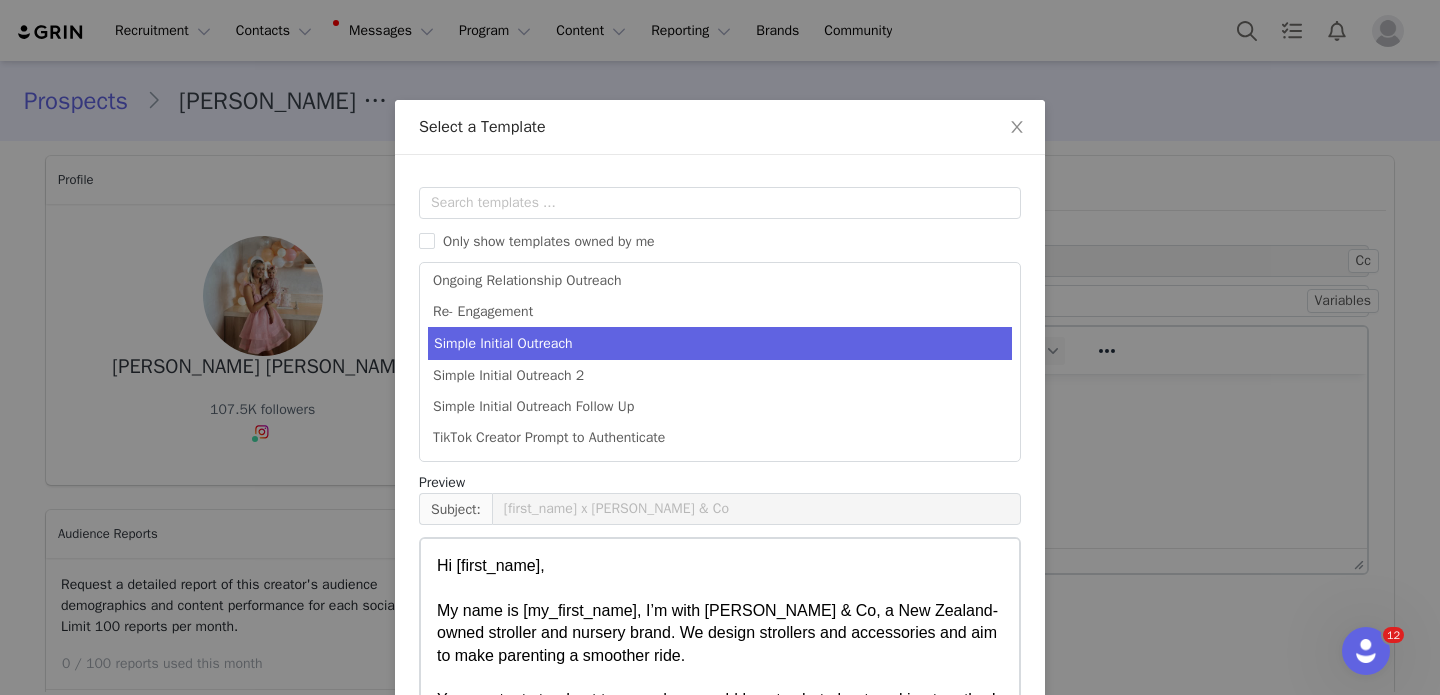 scroll, scrollTop: 48, scrollLeft: 0, axis: vertical 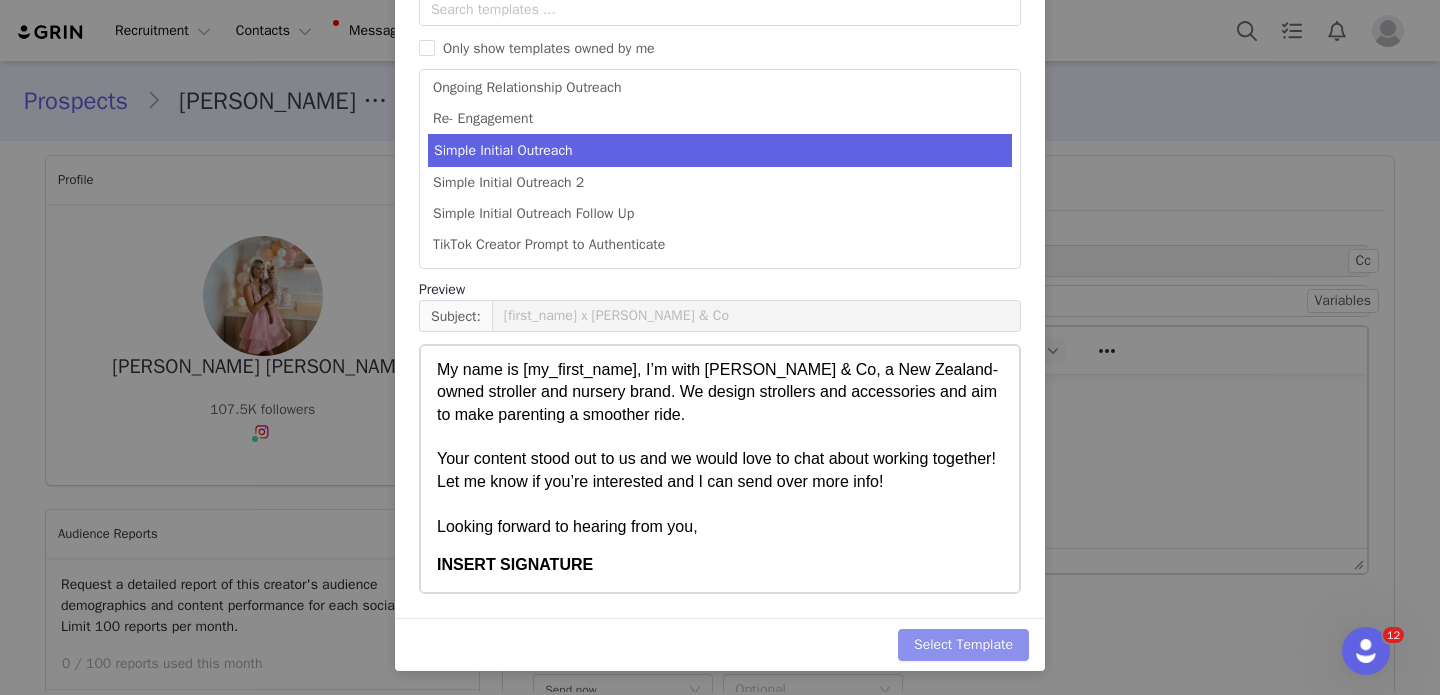 click on "Select Template" at bounding box center (963, 645) 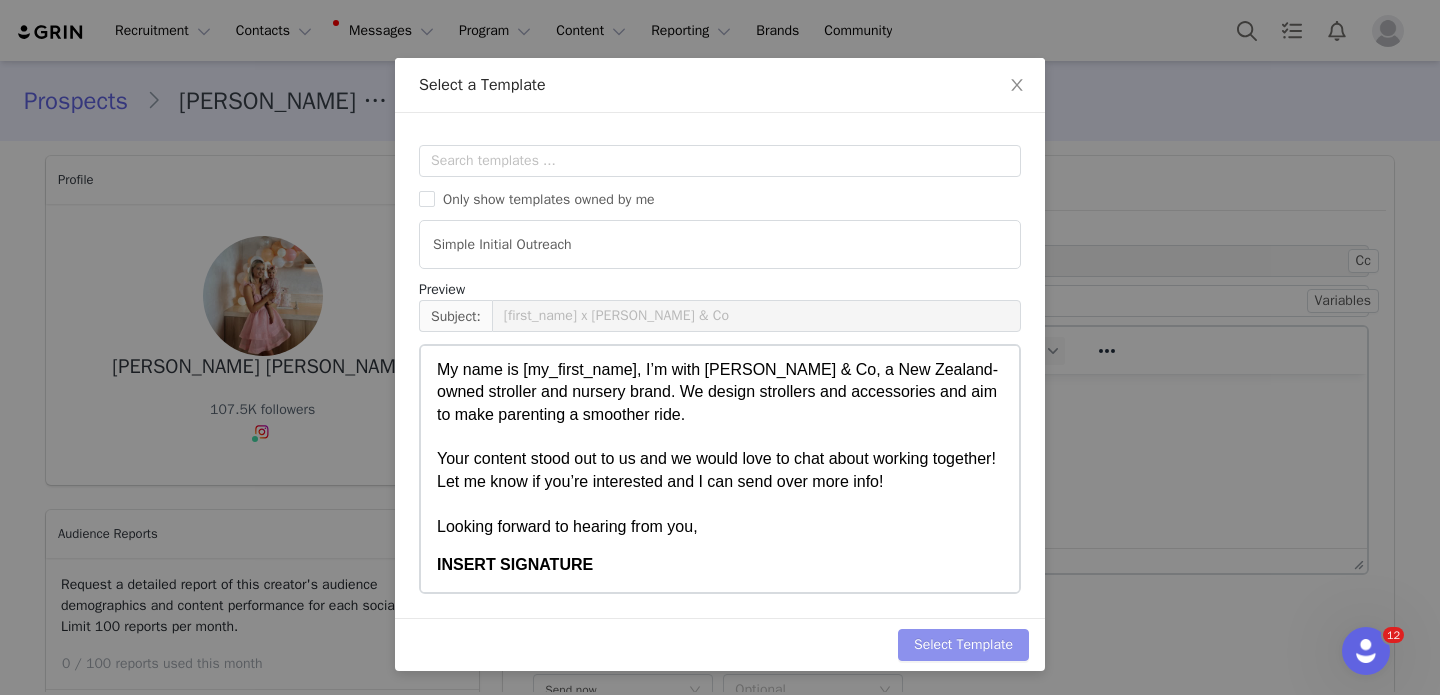 scroll, scrollTop: 0, scrollLeft: 0, axis: both 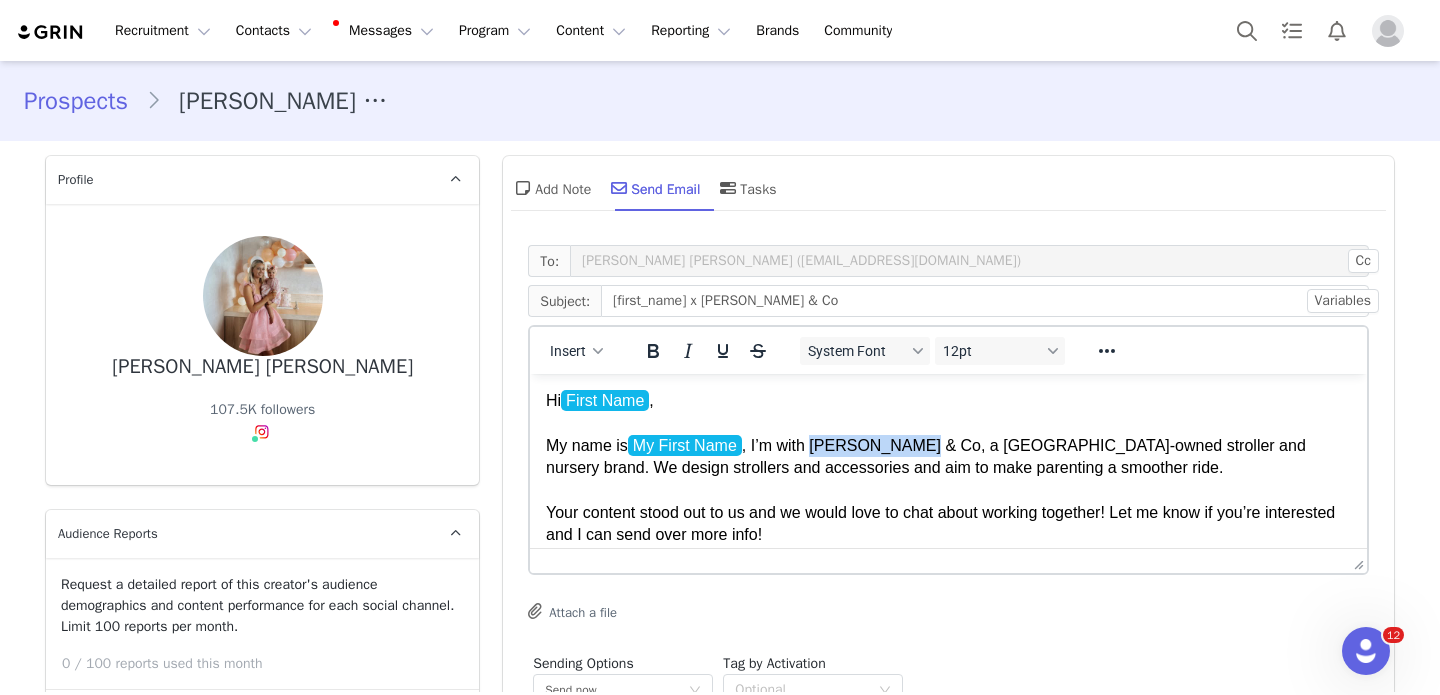 drag, startPoint x: 923, startPoint y: 441, endPoint x: 818, endPoint y: 436, distance: 105.11898 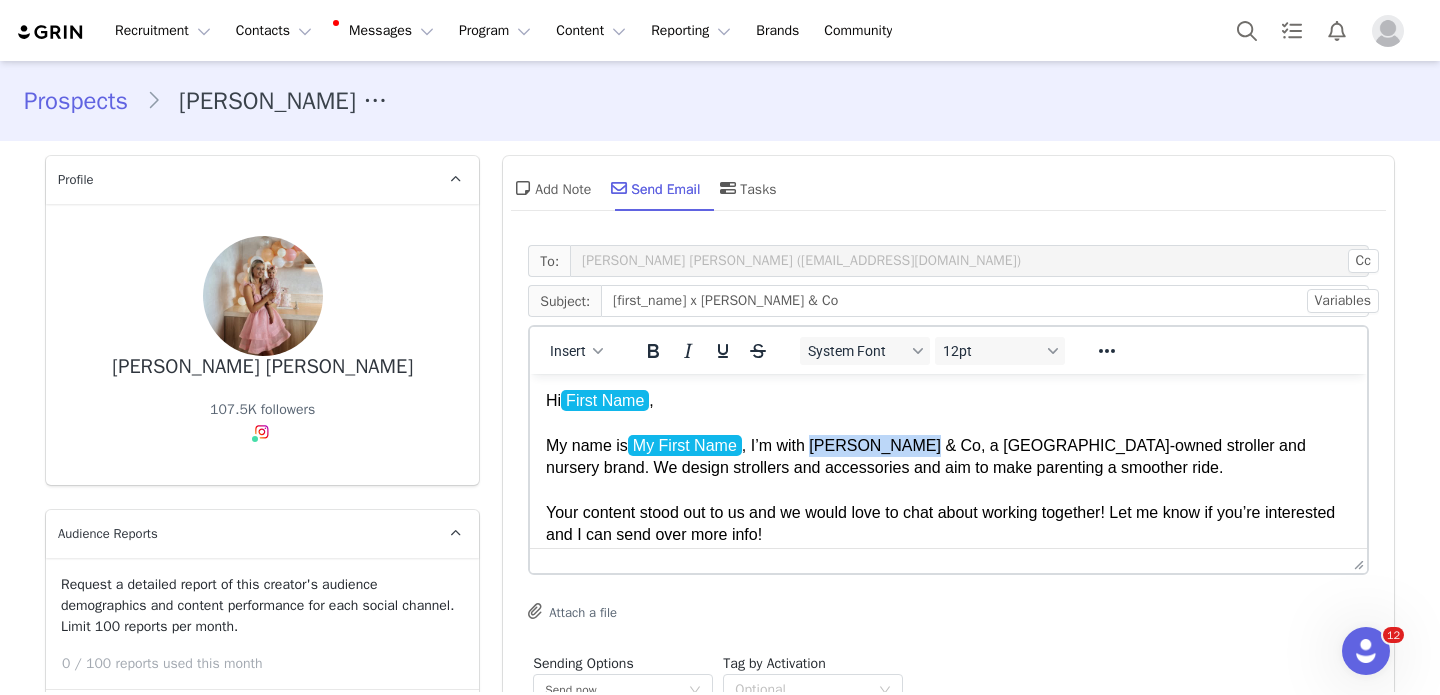 click on "Hi  First Name ,  My name is  My First Name ﻿ , I’m with Edwards & Co, a New Zealand-owned stroller and nursery brand. We design strollers and accessories and aim to make parenting a smoother ride. Your content stood out to us and we would love to chat about working together! Let me know if you’re interested and I can send over more info!  Looking forward to hearing from you," at bounding box center (948, 491) 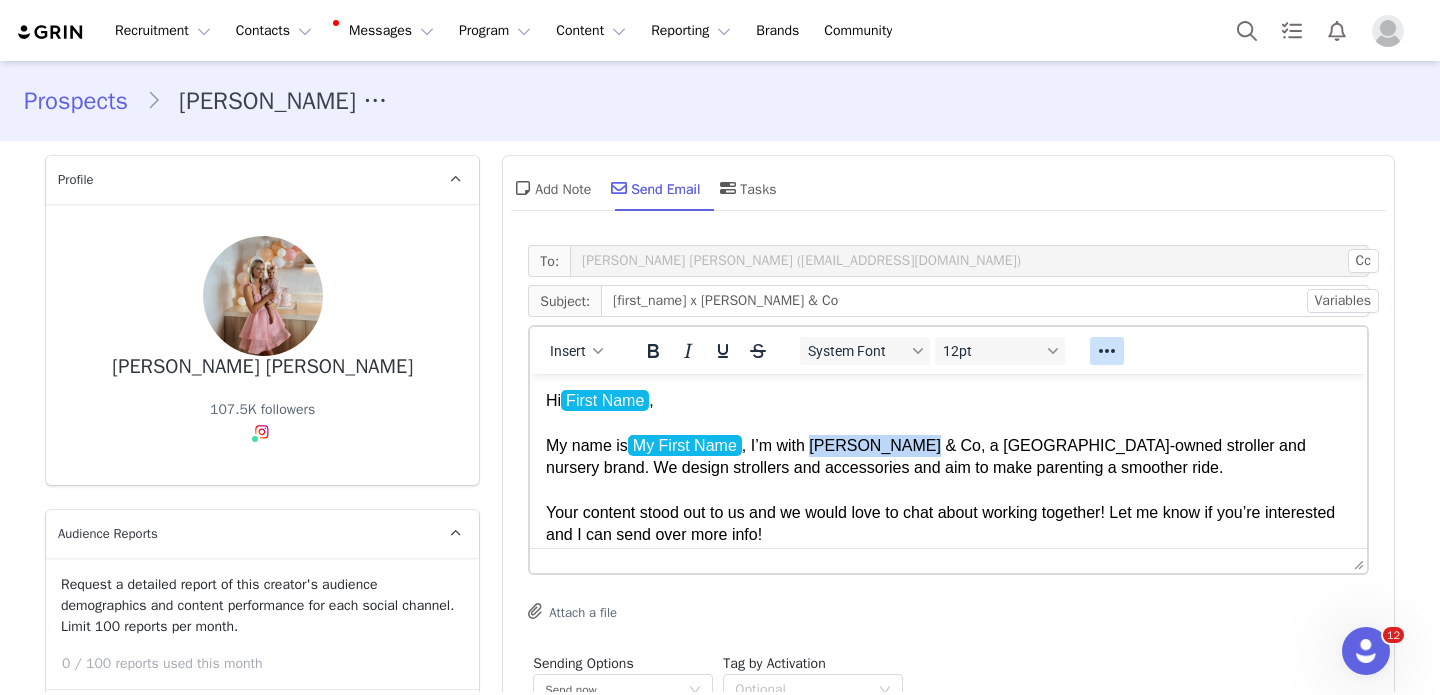 drag, startPoint x: 596, startPoint y: 2, endPoint x: 1109, endPoint y: 350, distance: 619.8976 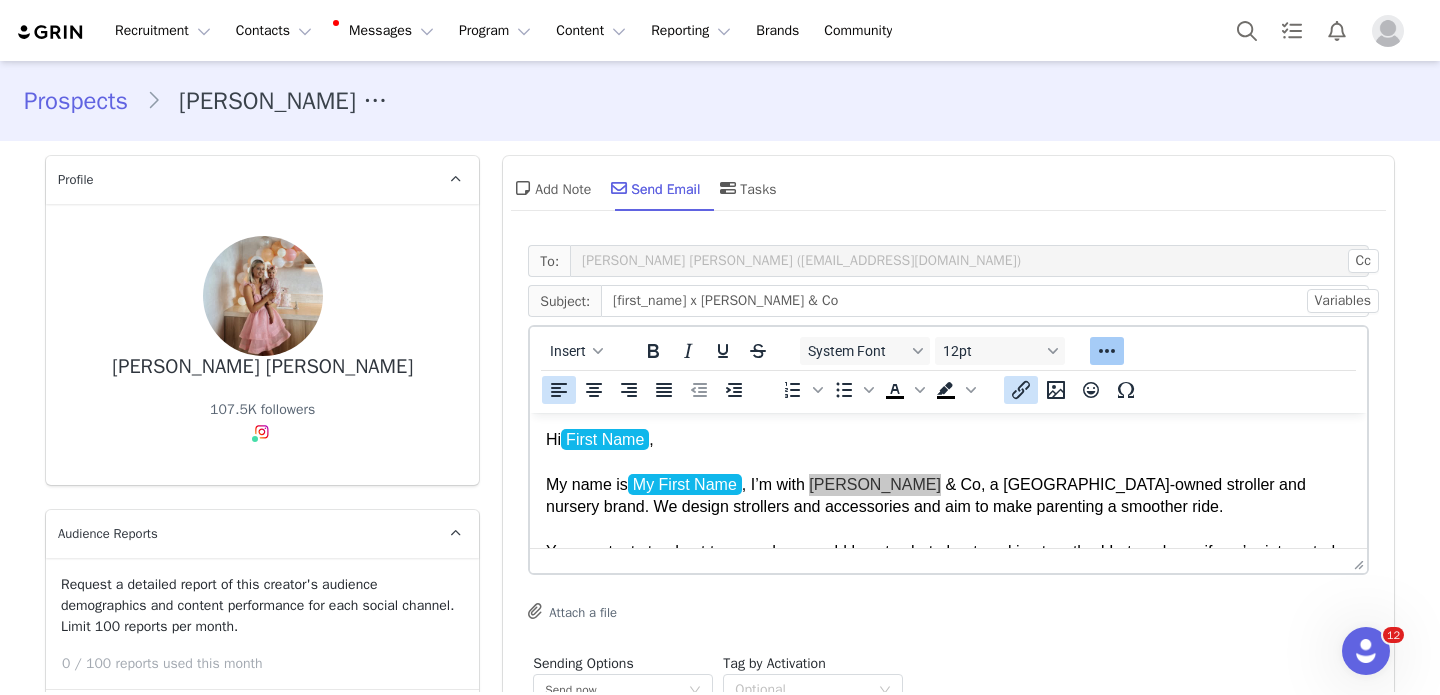 click 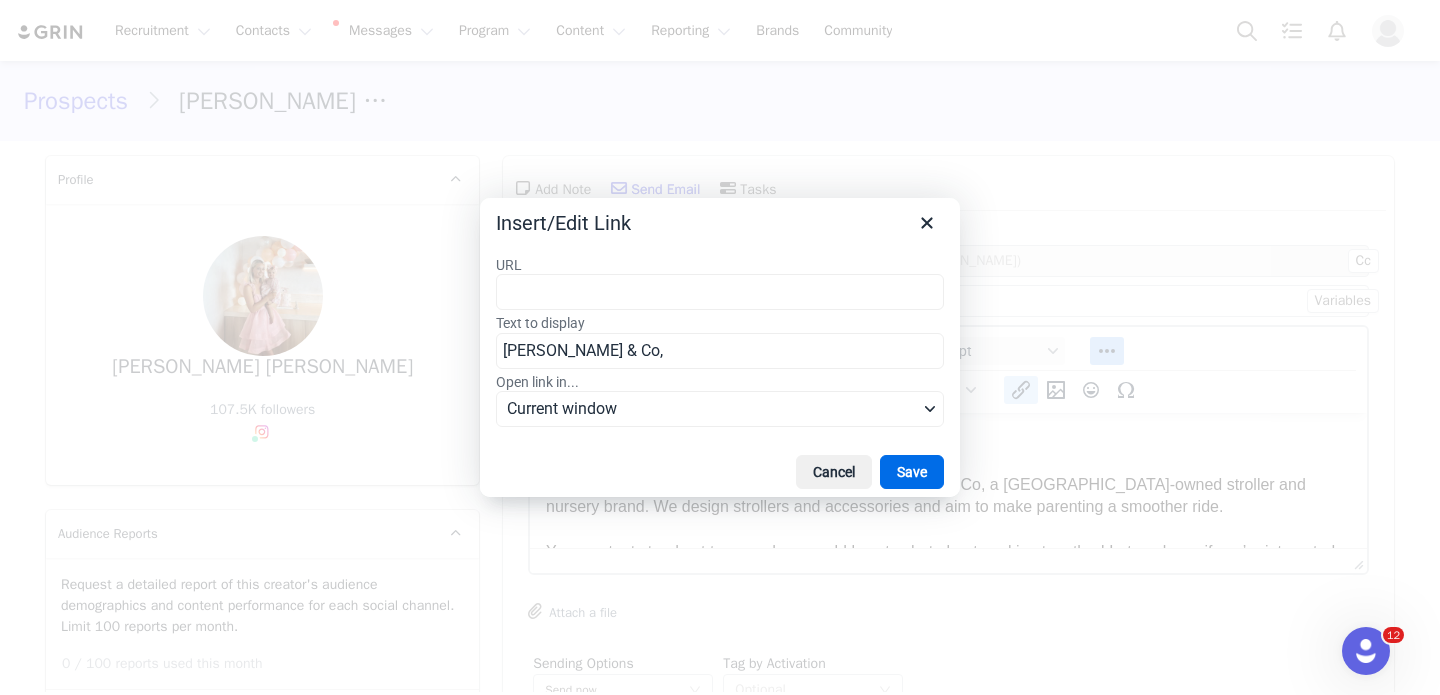 type on "https://edwardsandcobaby.com.au/" 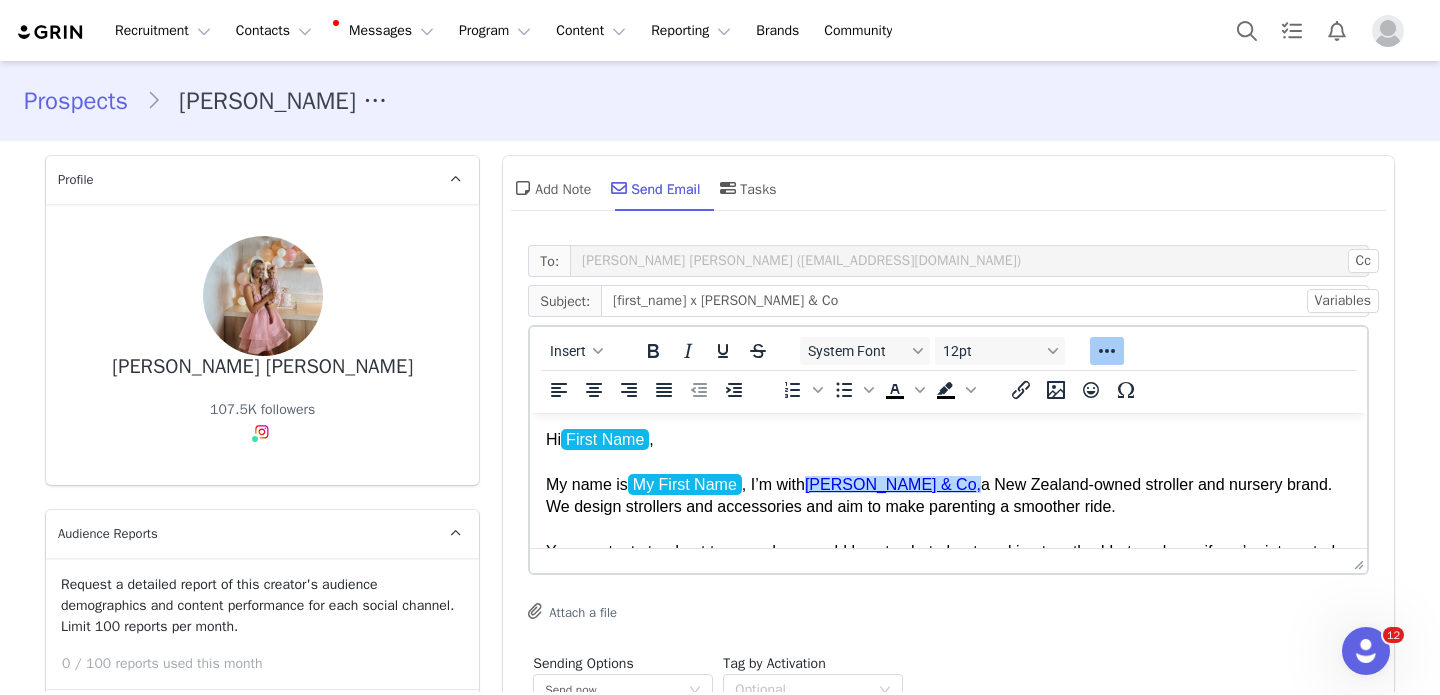 click on "Hi  First Name ,  My name is  My First Name , I’m with  Edwards & Co,  a New Zealand-owned stroller and nursery brand. We design strollers and accessories and aim to make parenting a smoother ride. Your content stood out to us and we would love to chat about working together! Let me know if you’re interested and I can send over more info!  Looking forward to hearing from you," at bounding box center [948, 530] 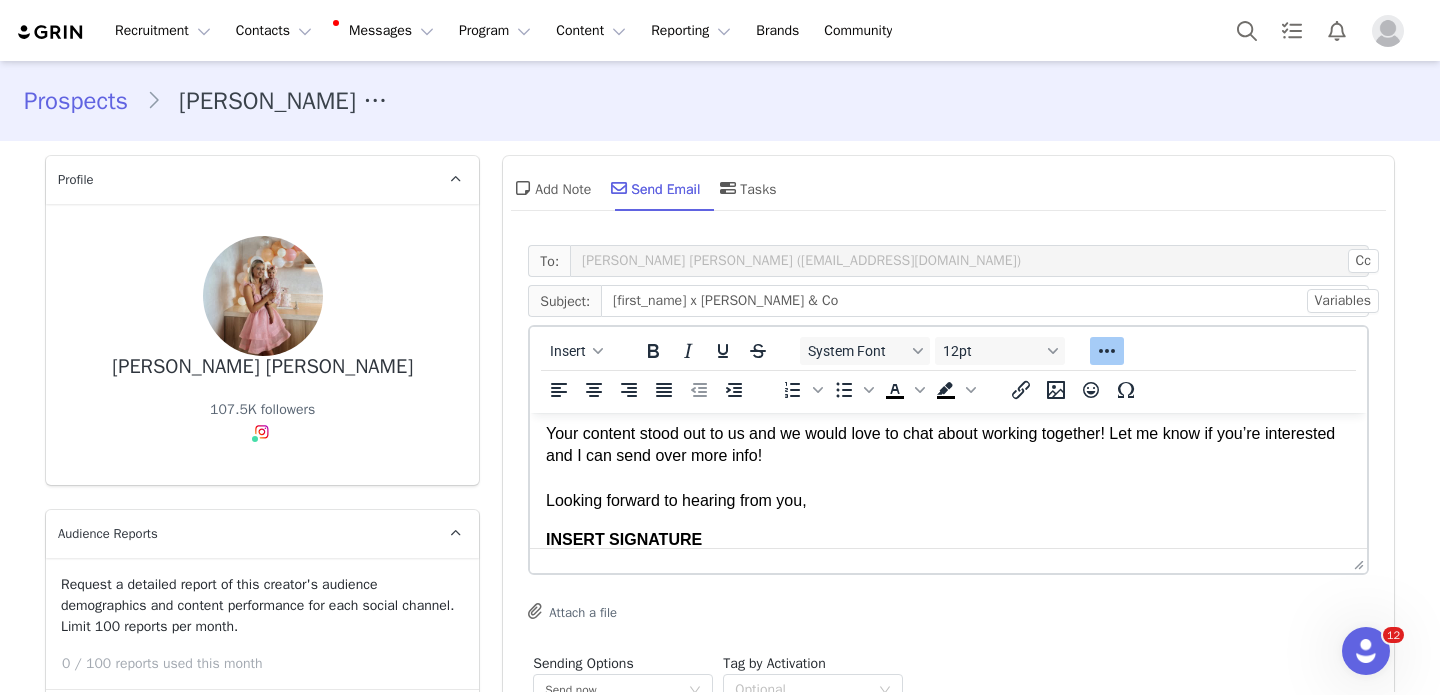 scroll, scrollTop: 132, scrollLeft: 0, axis: vertical 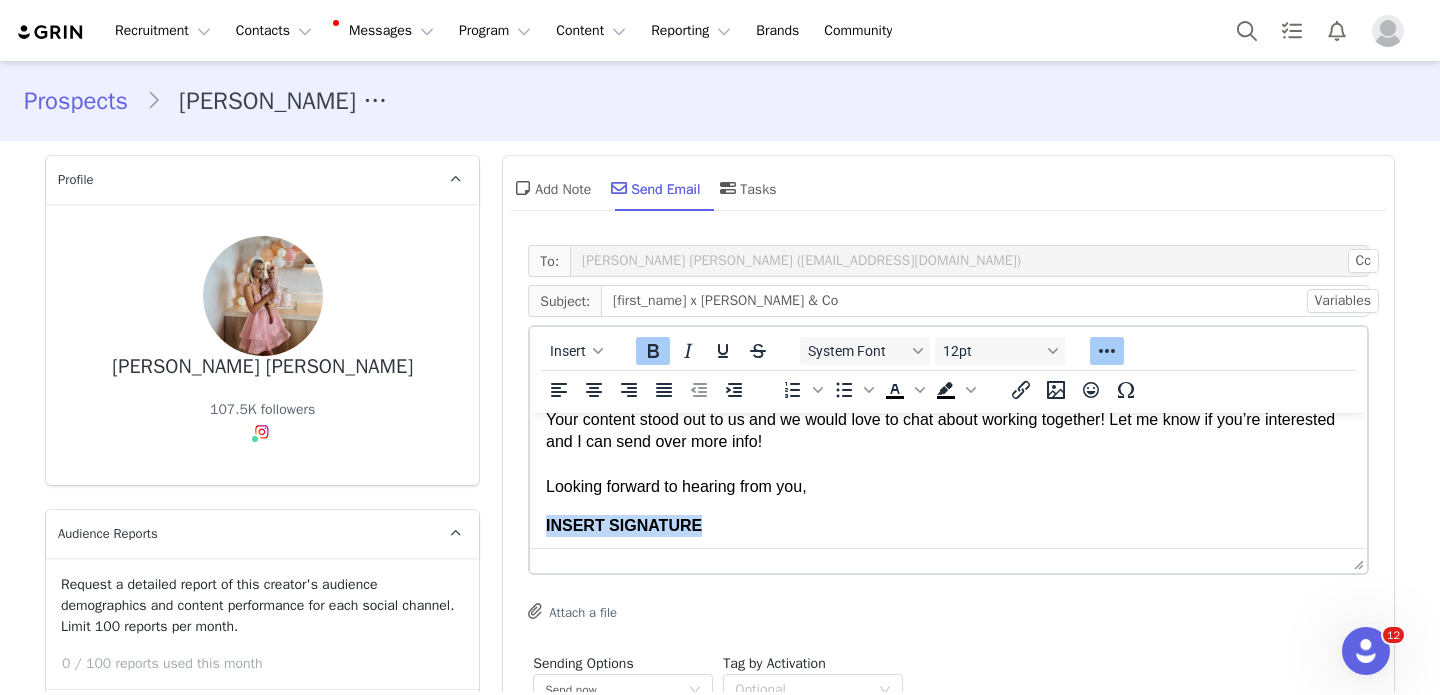 drag, startPoint x: 791, startPoint y: 519, endPoint x: 497, endPoint y: 519, distance: 294 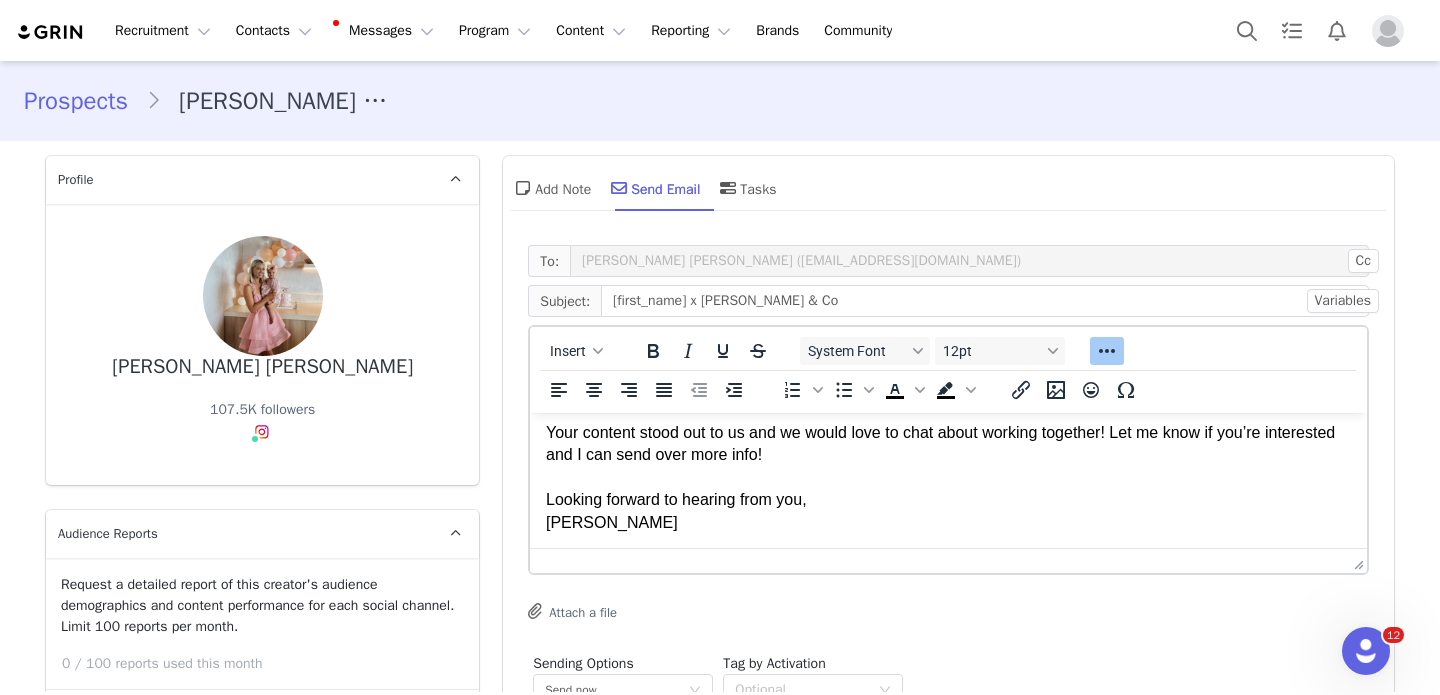 scroll, scrollTop: 121, scrollLeft: 0, axis: vertical 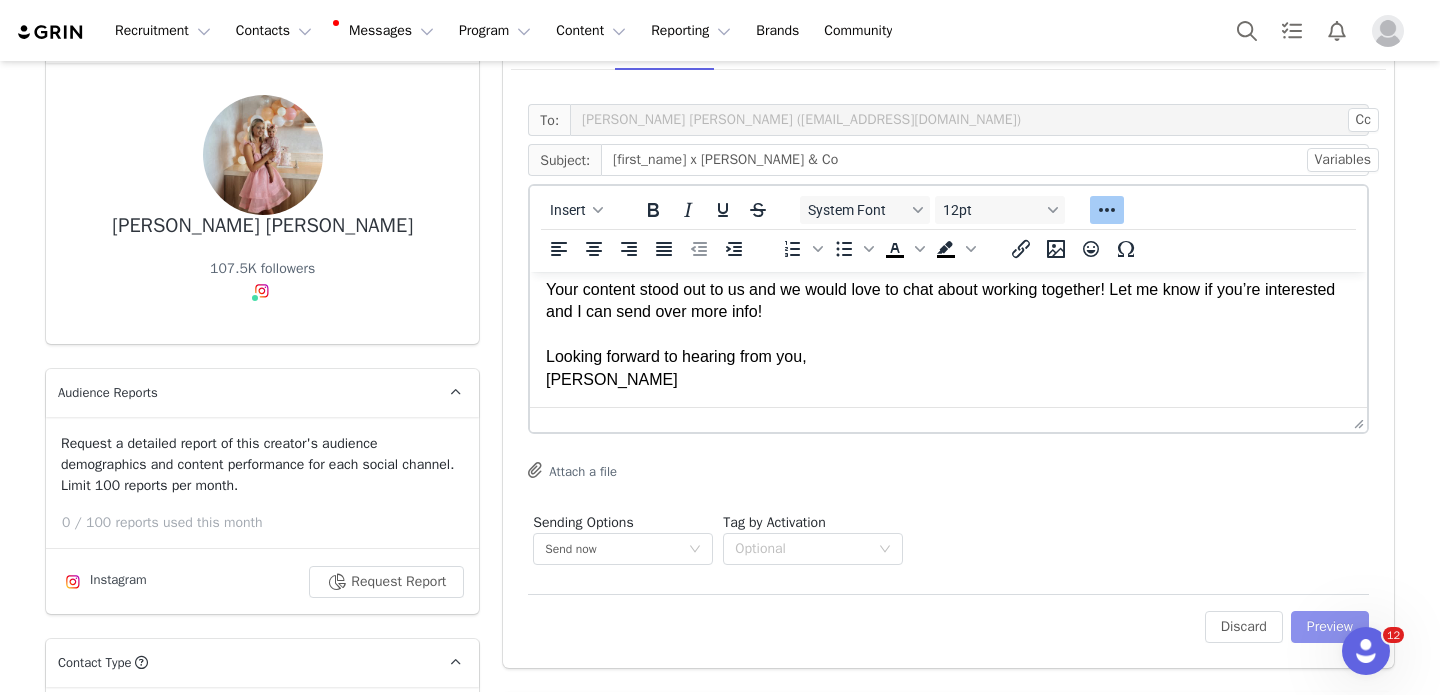click on "Preview" at bounding box center [1330, 627] 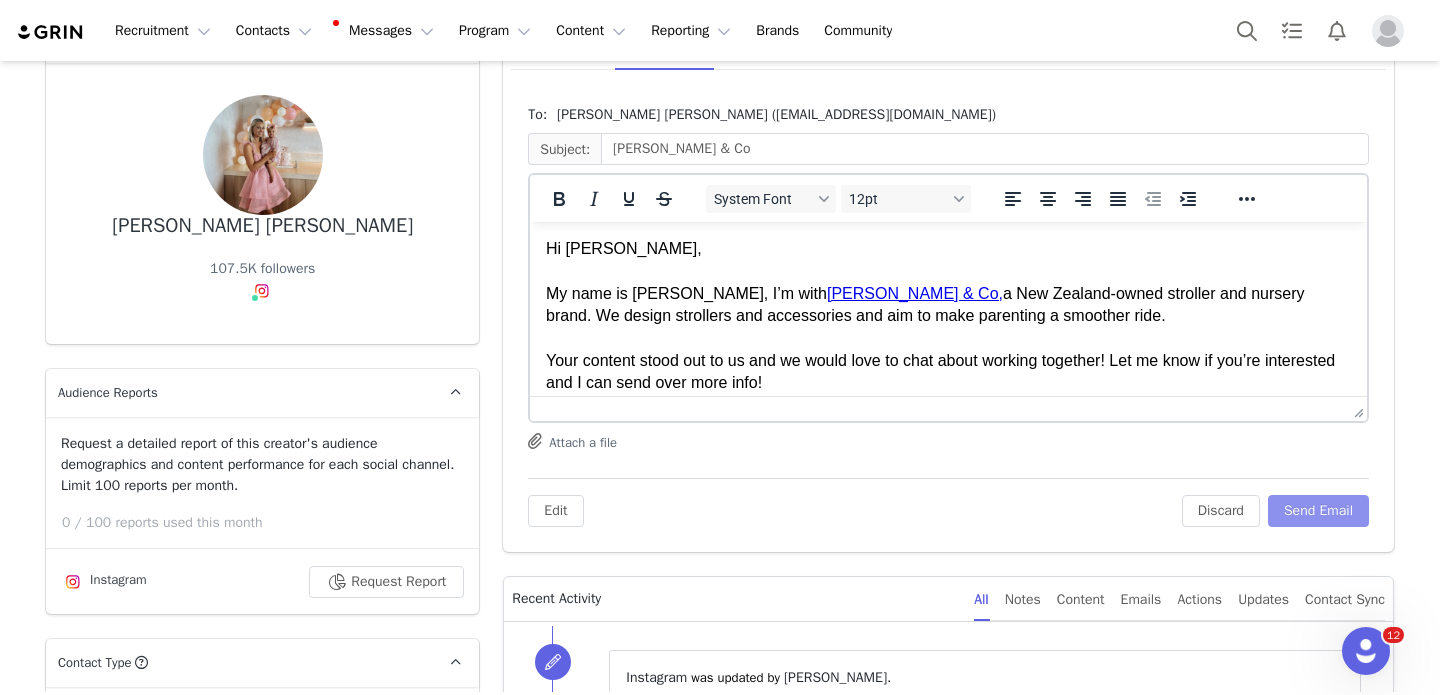 scroll, scrollTop: 32, scrollLeft: 0, axis: vertical 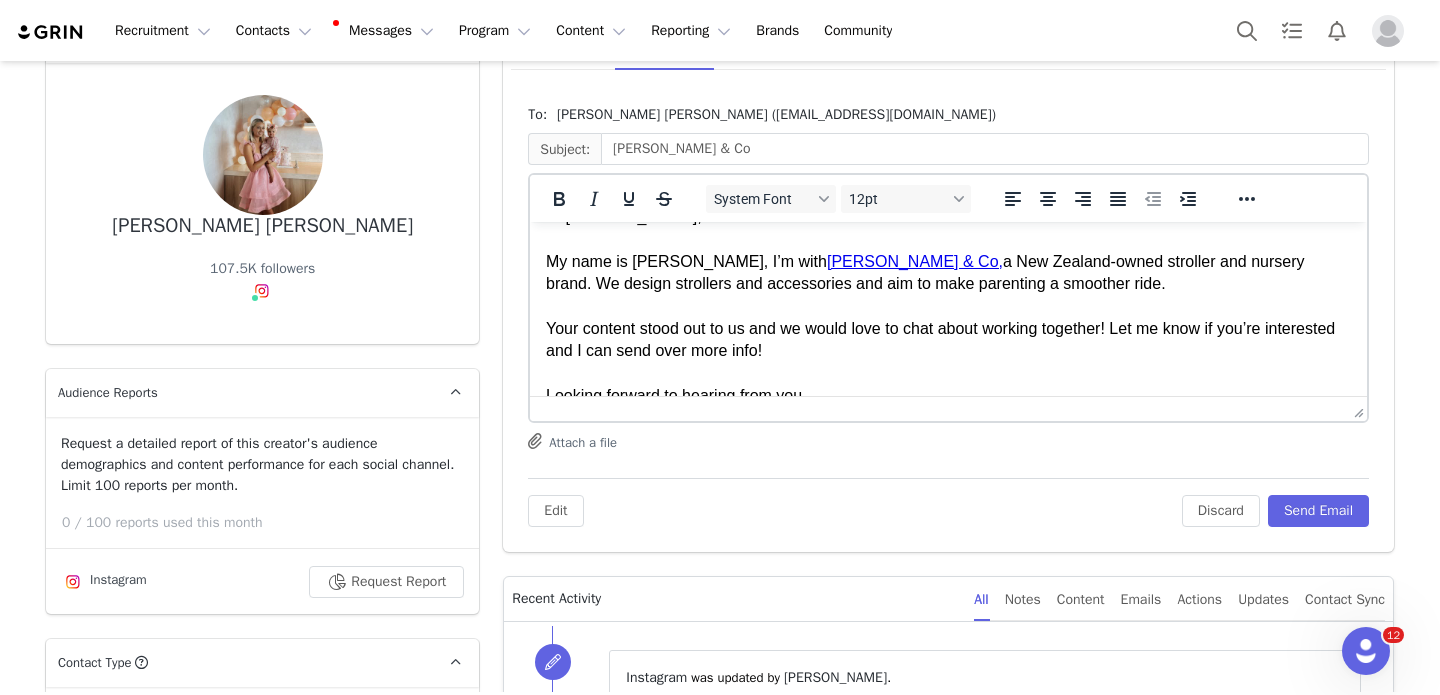 click on "Hi Alyssa,  My name is Nicole, I’m with  Edwards & Co,  a New Zealand-owned stroller and nursery brand. We design strollers and accessories and aim to make parenting a smoother ride. Your content stood out to us and we would love to chat about working together! Let me know if you’re interested and I can send over more info!  Looking forward to hearing from you, Nicole" at bounding box center [948, 318] 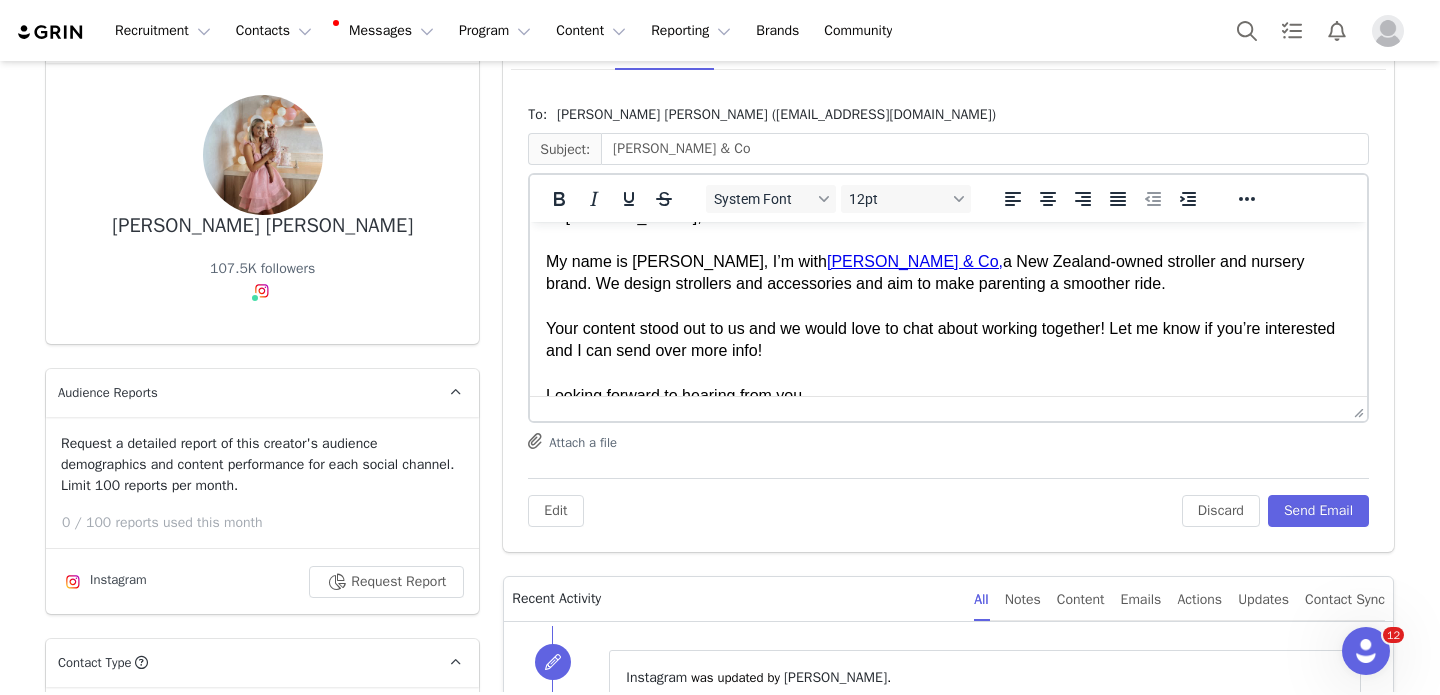 type 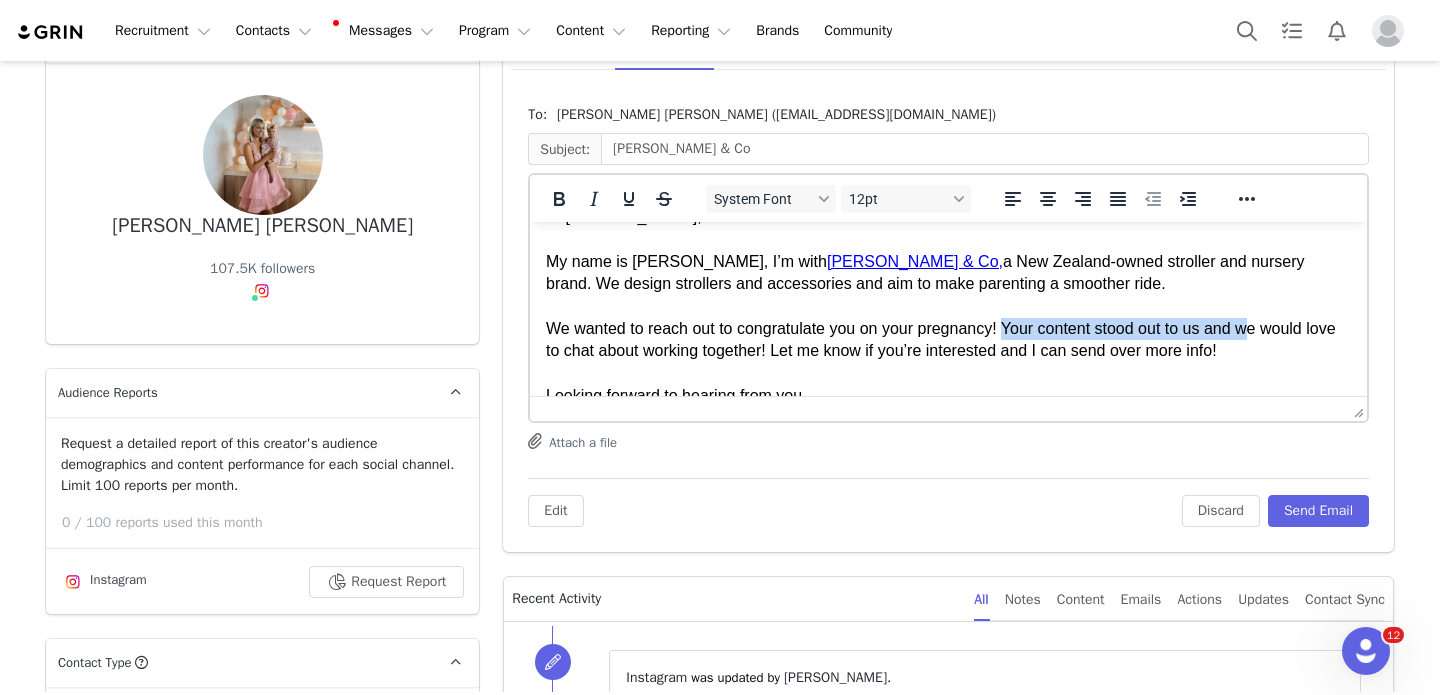 click on "Hi Alyssa,  My name is Nicole, I’m with  Edwards & Co,  a New Zealand-owned stroller and nursery brand. We design strollers and accessories and aim to make parenting a smoother ride. We wanted to reach out to congratulate you on your pregnancy! Your content stood out to us and we would love to chat about working together! Let me know if you’re interested and I can send over more info!  Looking forward to hearing from you, Nicole" at bounding box center [948, 318] 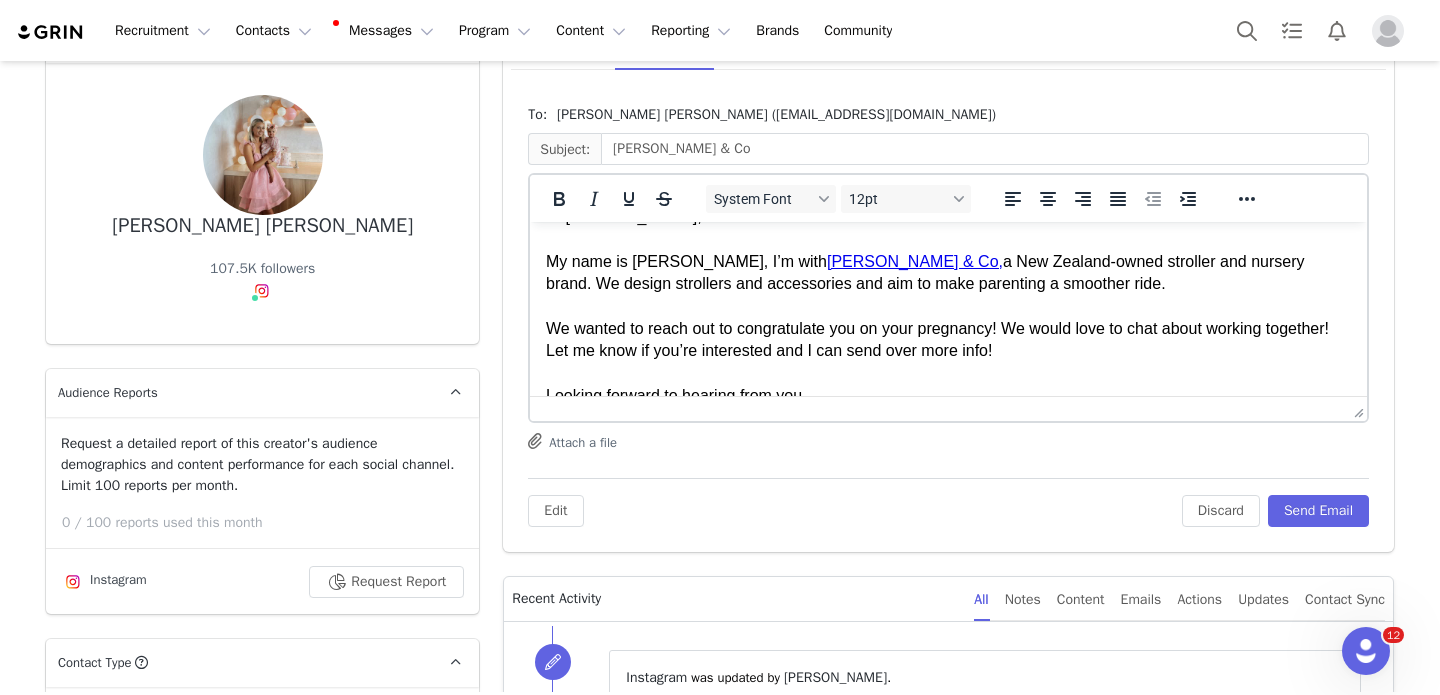 click on "Hi Alyssa,  My name is Nicole, I’m with  Edwards & Co,  a New Zealand-owned stroller and nursery brand. We design strollers and accessories and aim to make parenting a smoother ride. We wanted to reach out to congratulate you on your pregnancy! We would love to chat about working together! Let me know if you’re interested and I can send over more info!  Looking forward to hearing from you, Nicole" at bounding box center (948, 318) 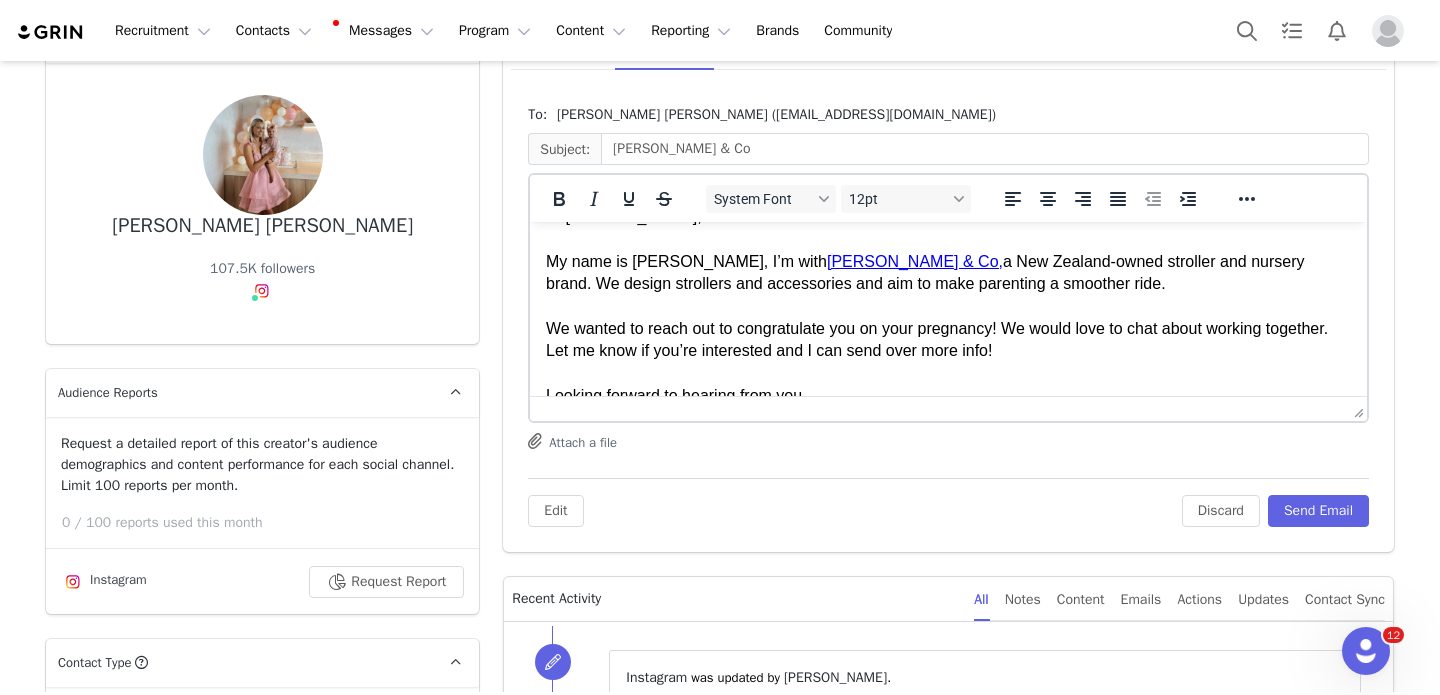 click on "Hi Alyssa,  My name is Nicole, I’m with  Edwards & Co,  a New Zealand-owned stroller and nursery brand. We design strollers and accessories and aim to make parenting a smoother ride. We wanted to reach out to congratulate you on your pregnancy! We would love to chat about working together. Let me know if you’re interested and I can send over more info!  Looking forward to hearing from you, Nicole" at bounding box center [948, 318] 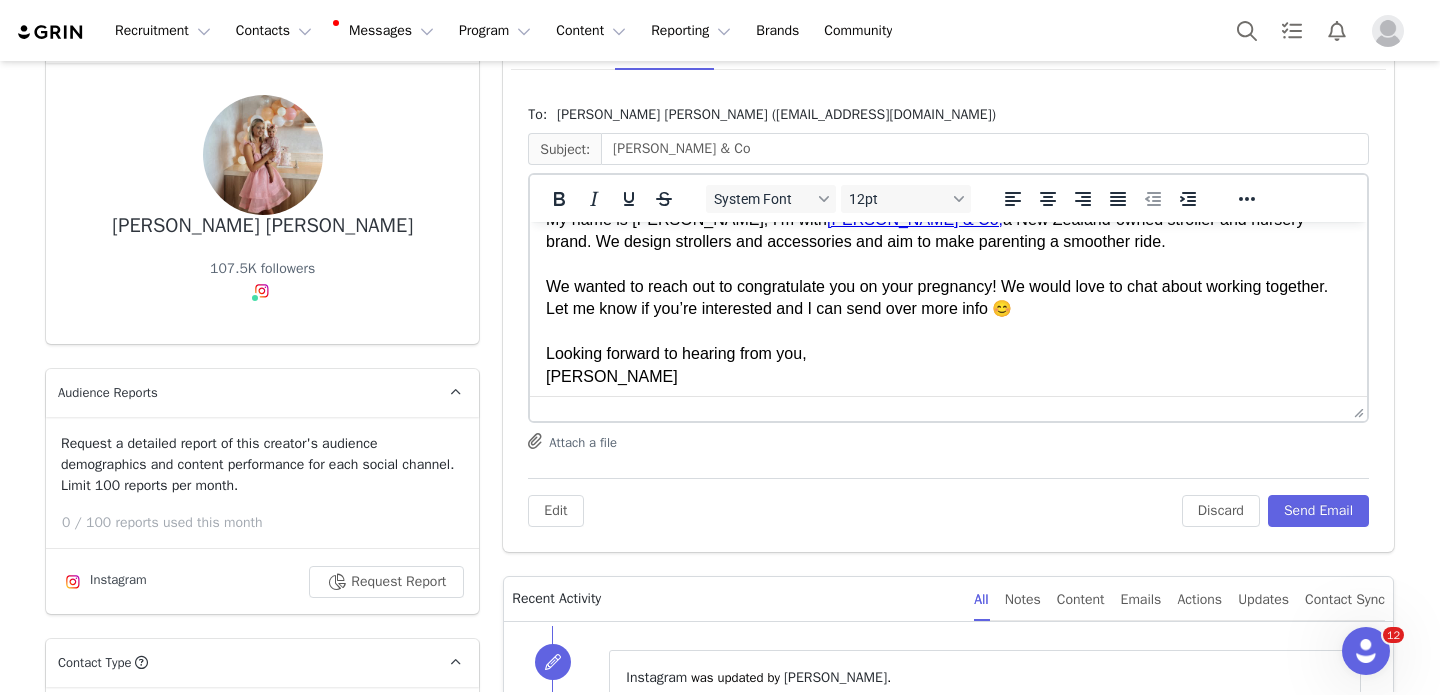 scroll, scrollTop: 82, scrollLeft: 0, axis: vertical 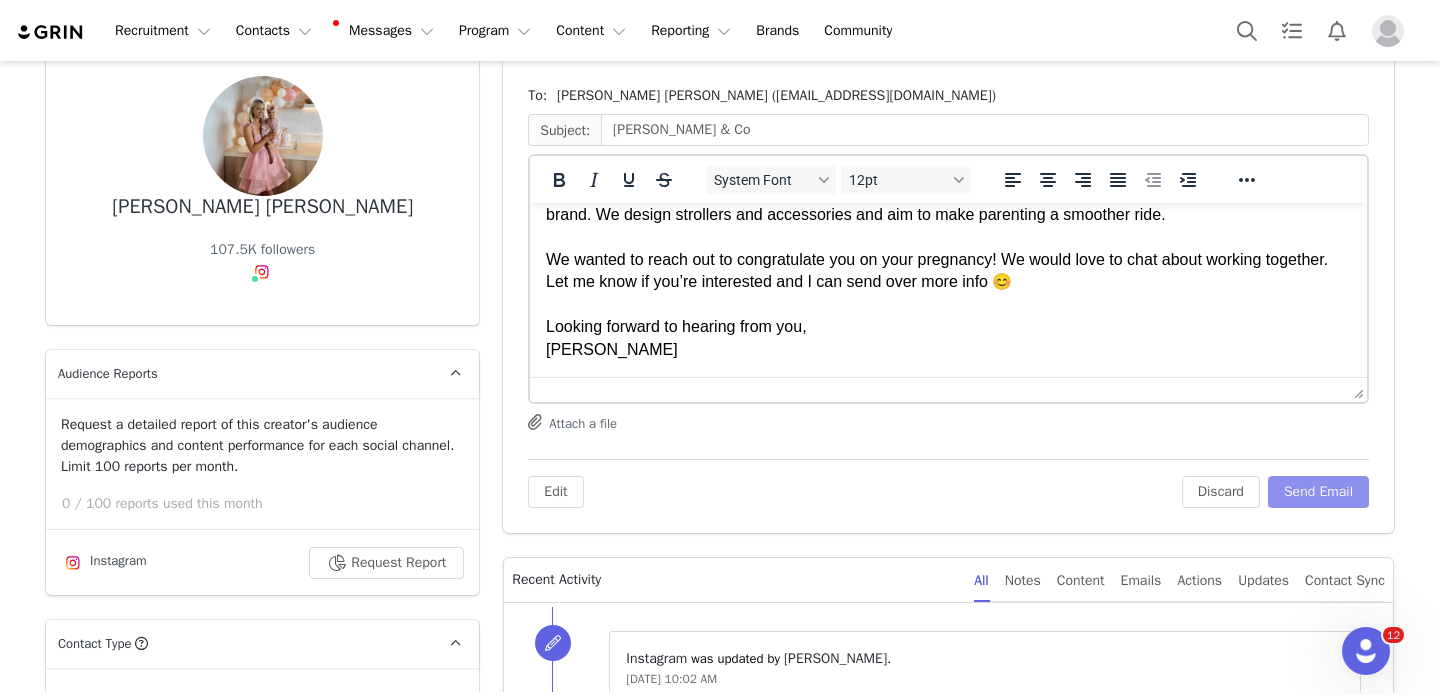 click on "Send Email" at bounding box center (1318, 492) 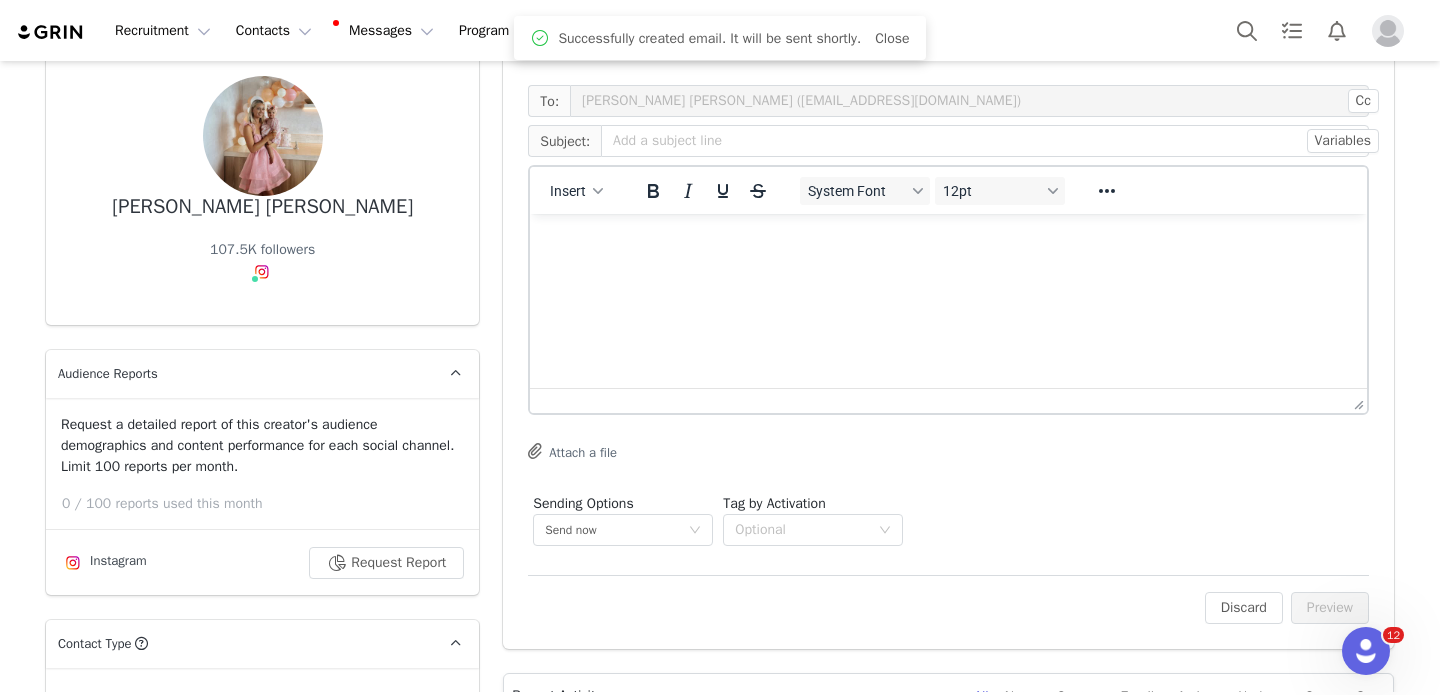 scroll, scrollTop: 0, scrollLeft: 0, axis: both 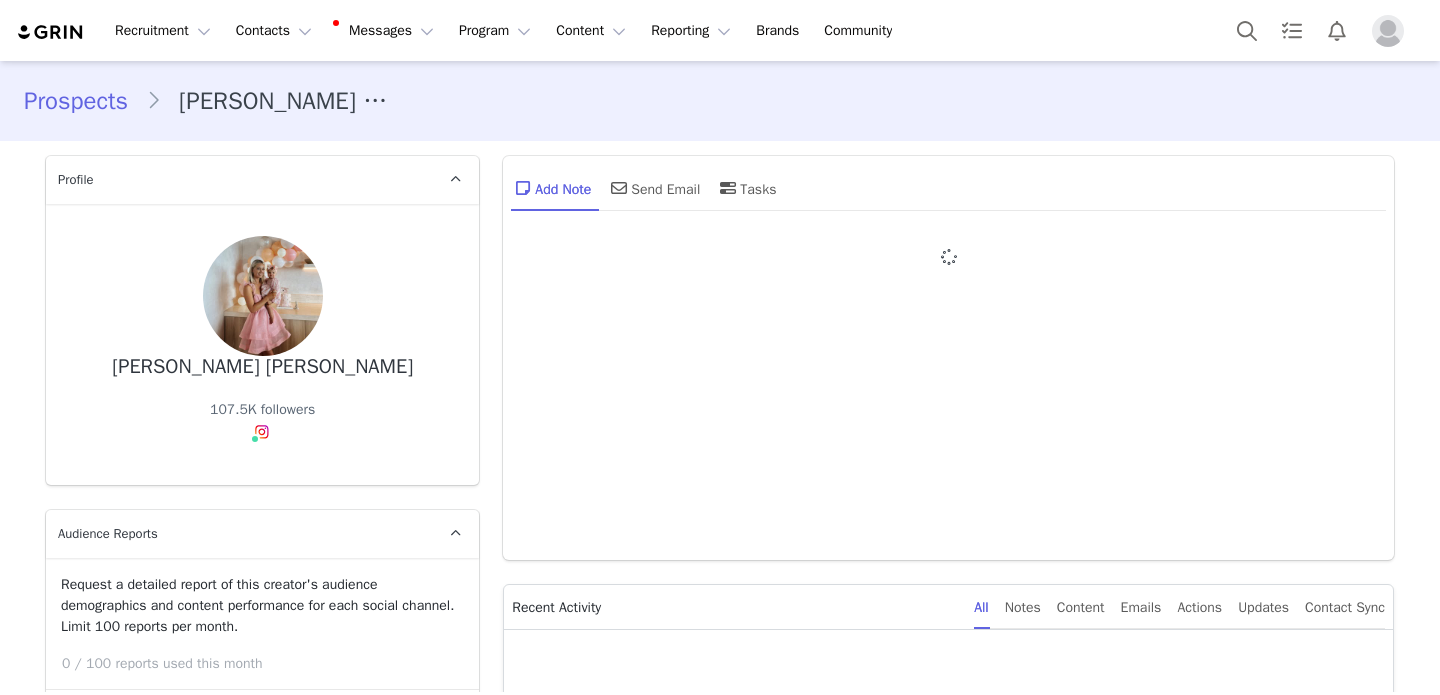type on "+1 ([GEOGRAPHIC_DATA])" 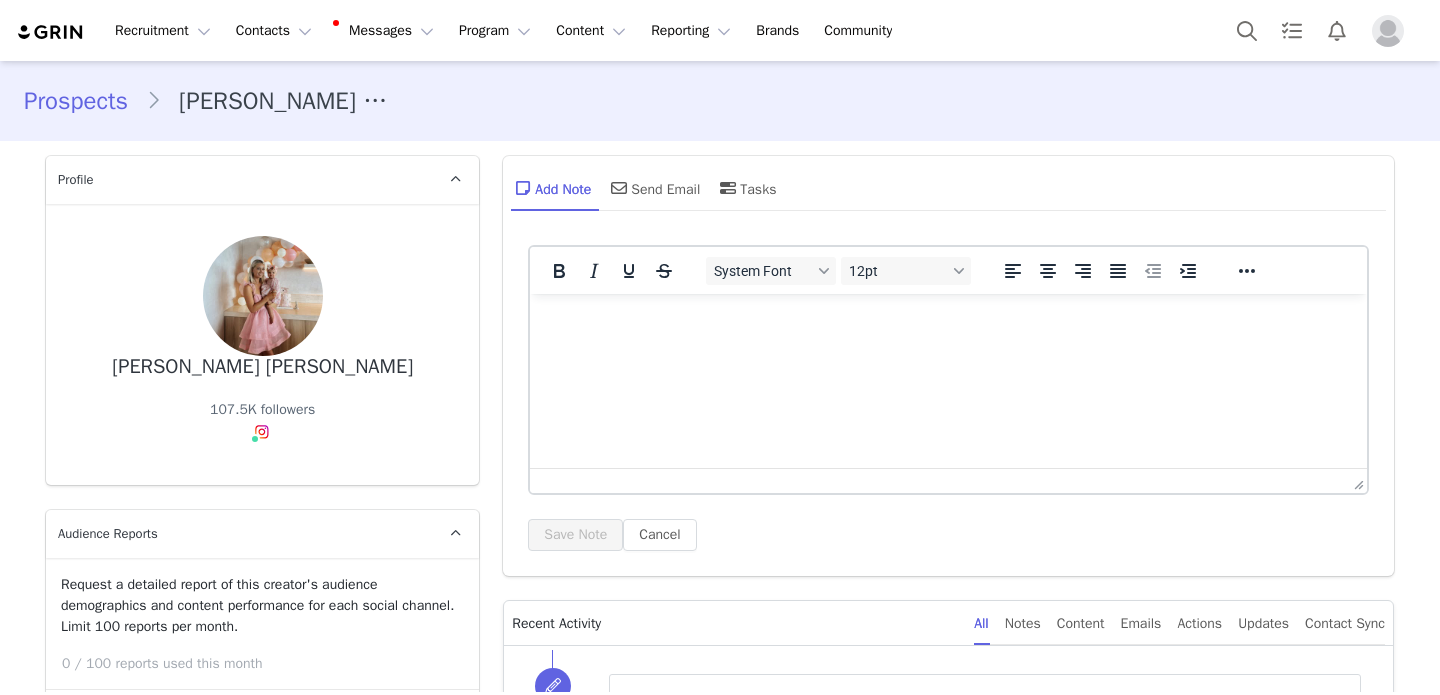 scroll, scrollTop: 0, scrollLeft: 0, axis: both 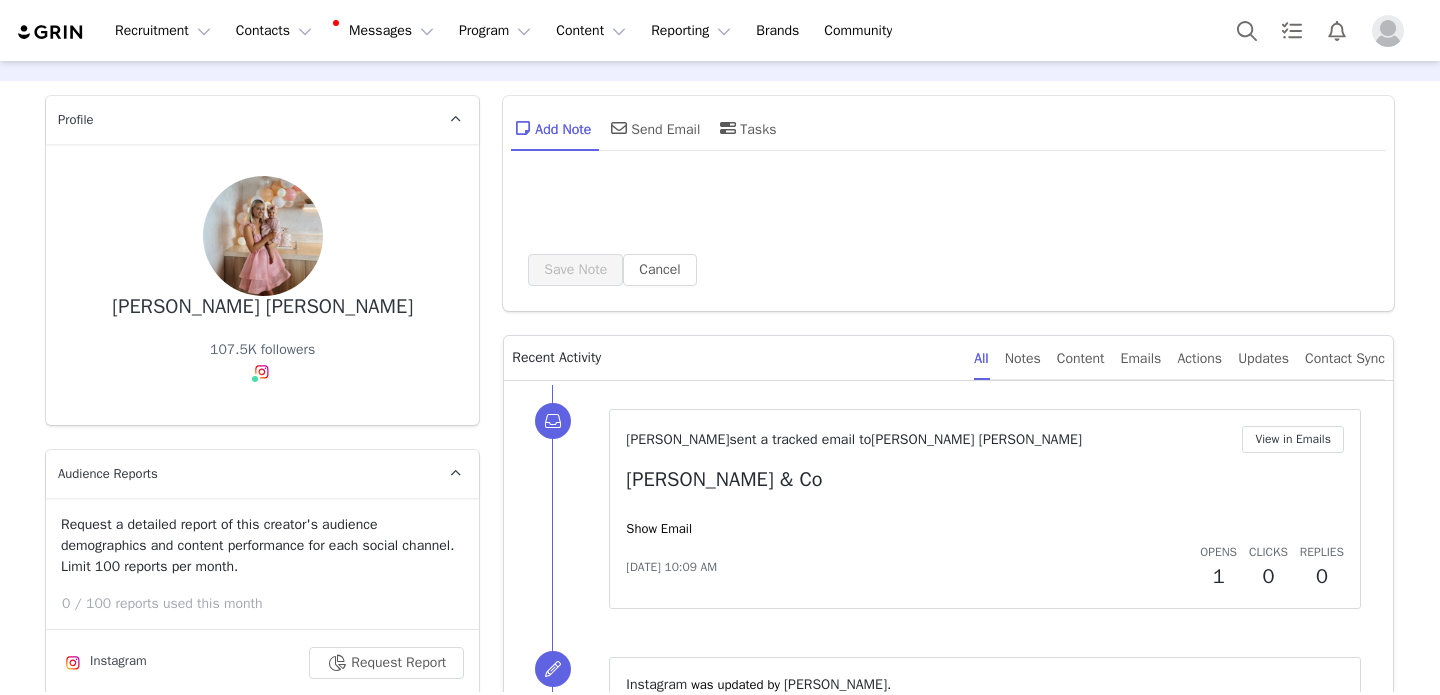 type on "+1 ([GEOGRAPHIC_DATA])" 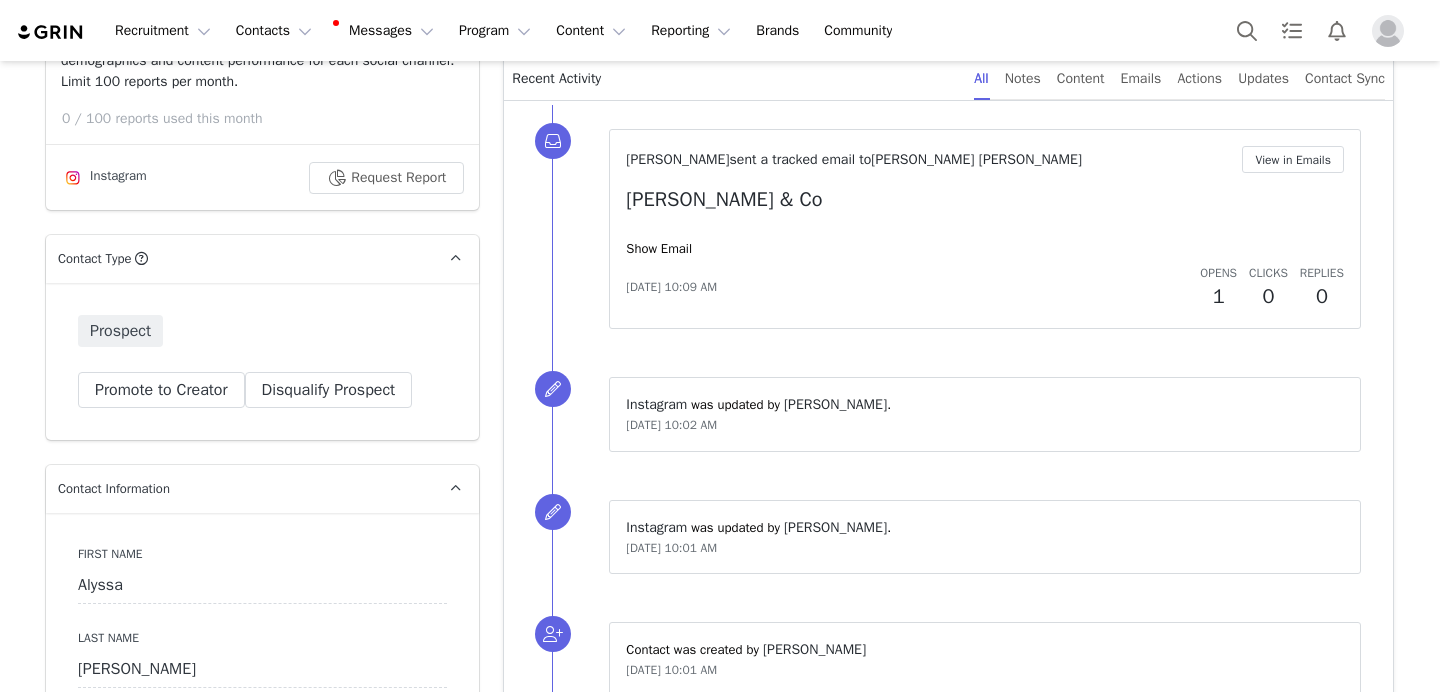 scroll, scrollTop: 0, scrollLeft: 0, axis: both 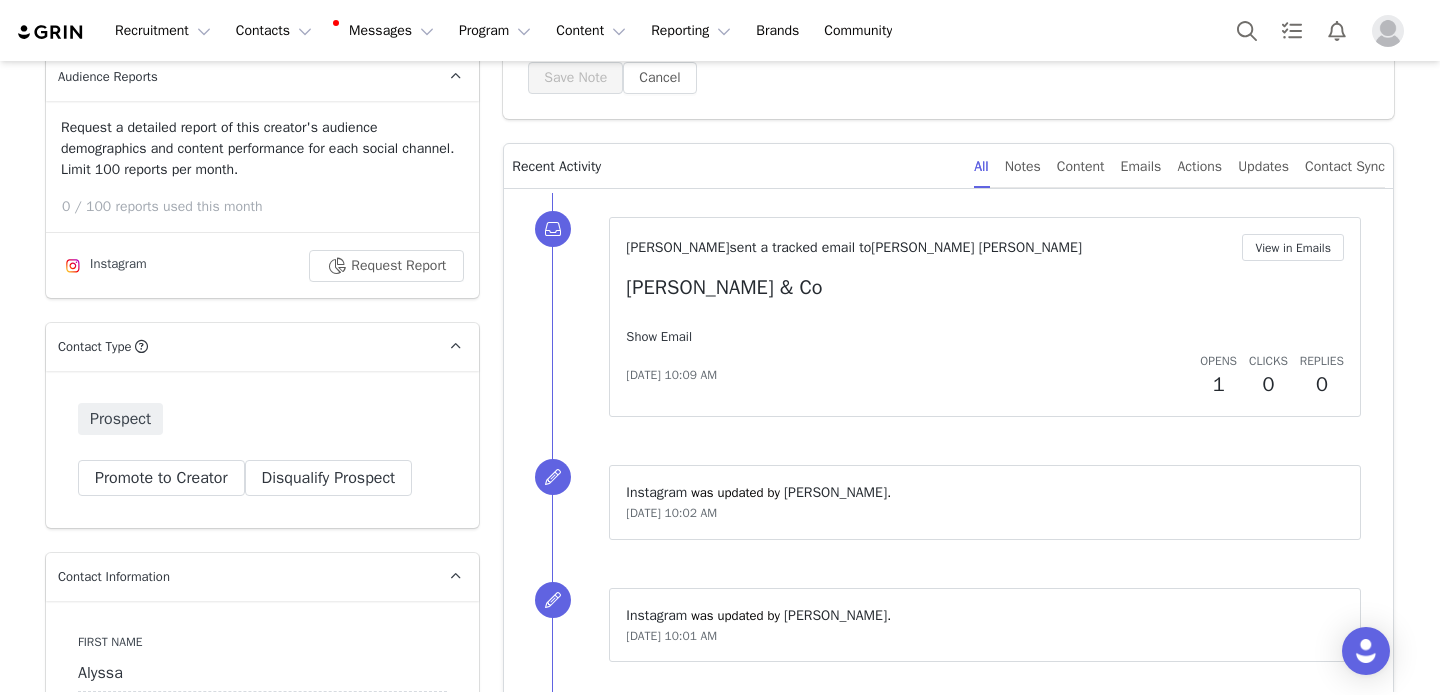 click on "Show Email" at bounding box center (659, 336) 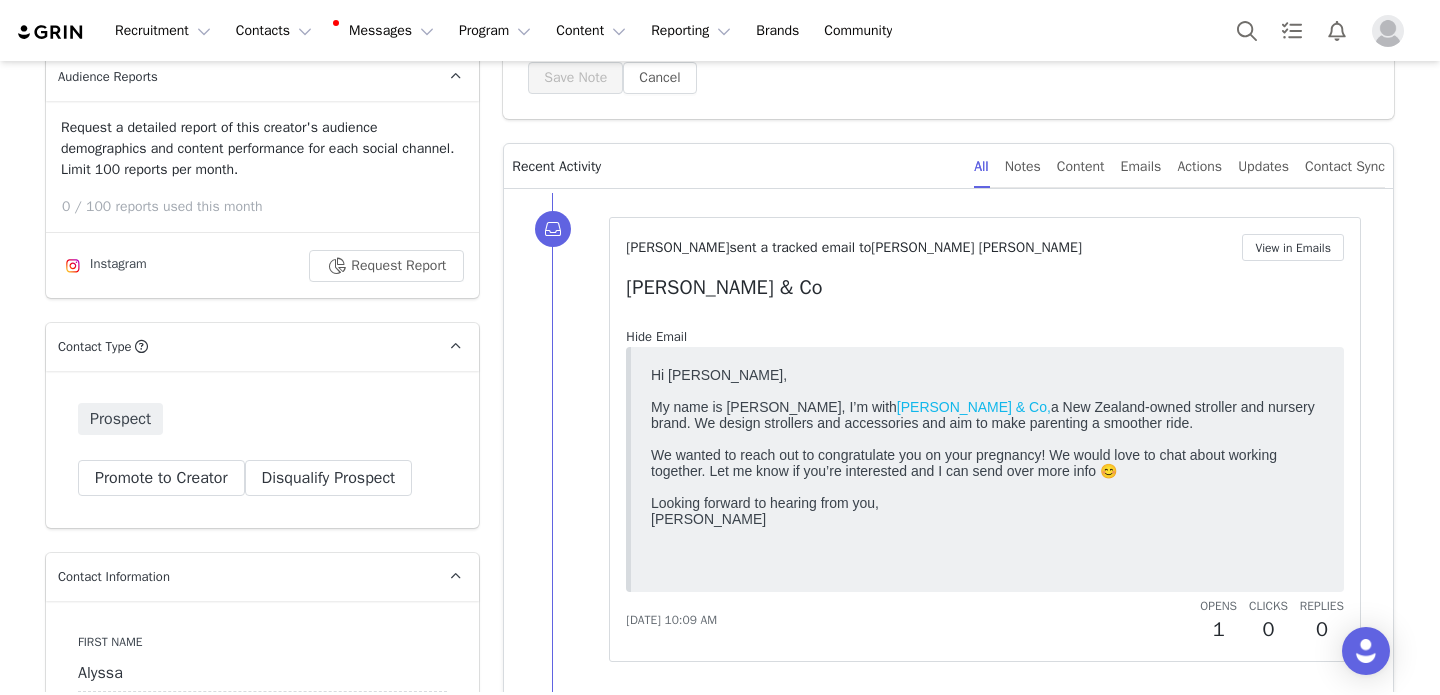 scroll, scrollTop: 0, scrollLeft: 0, axis: both 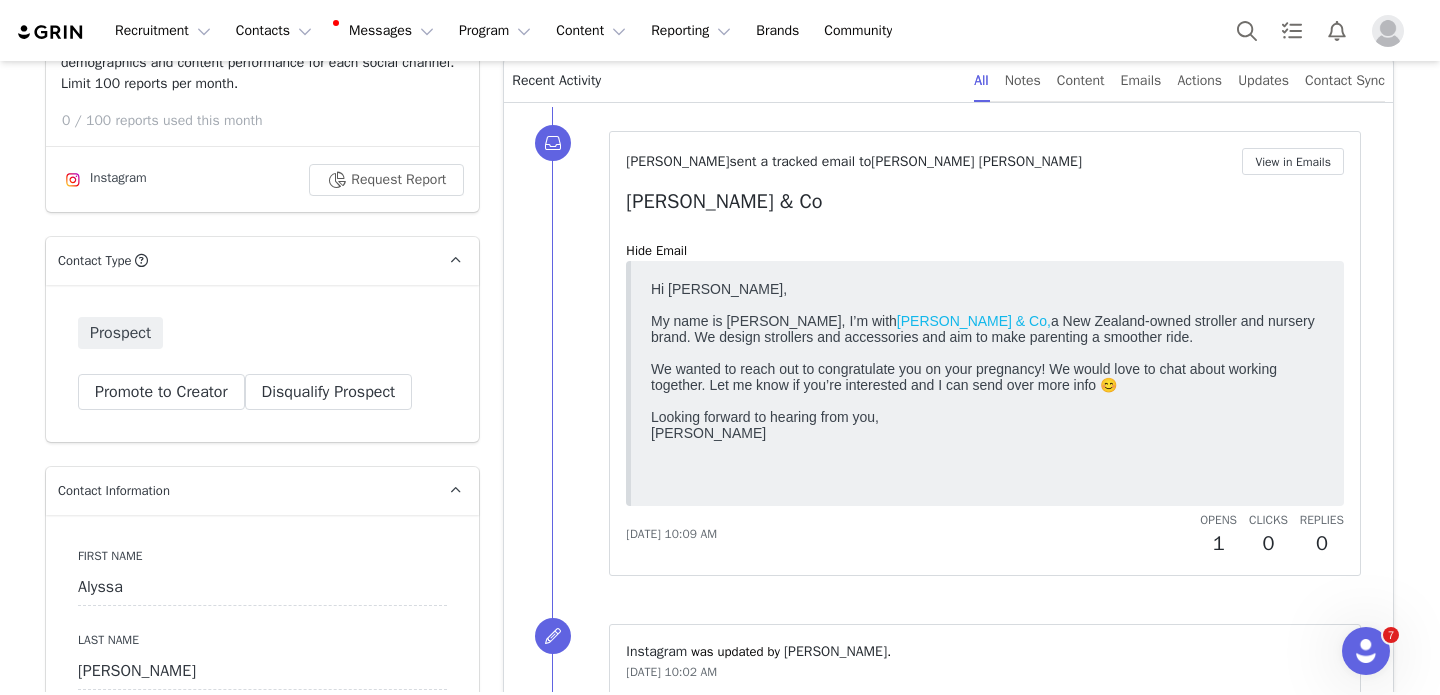 click on "[PERSON_NAME] & Co," at bounding box center (974, 320) 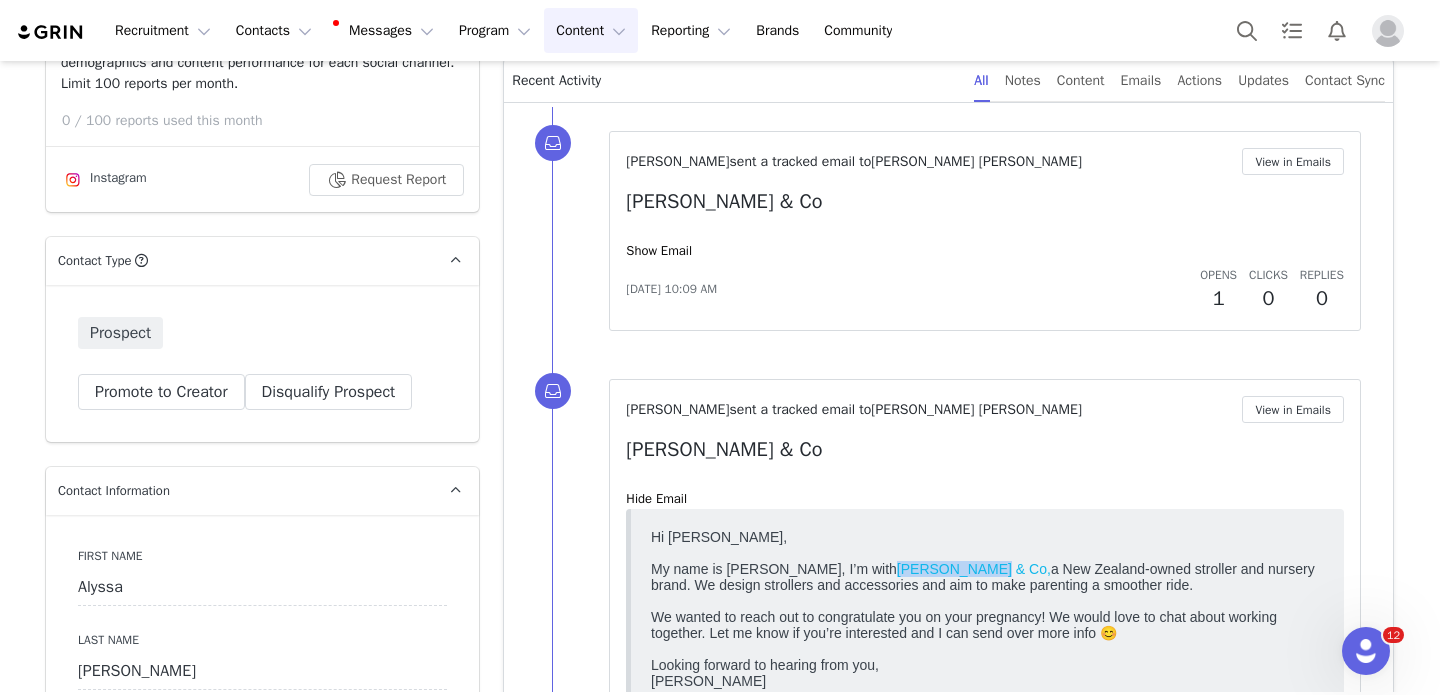 drag, startPoint x: 240, startPoint y: 49, endPoint x: 588, endPoint y: 13, distance: 349.85712 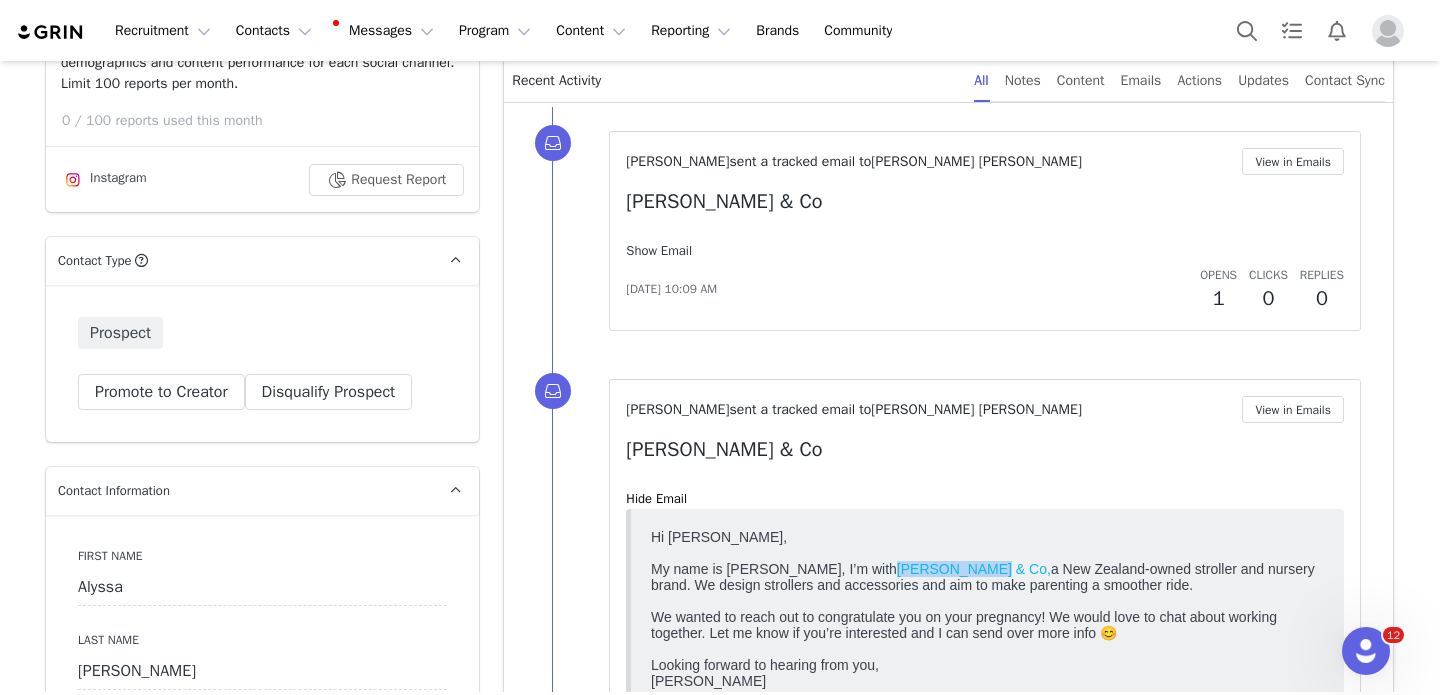 click on "Show Email" at bounding box center [659, 250] 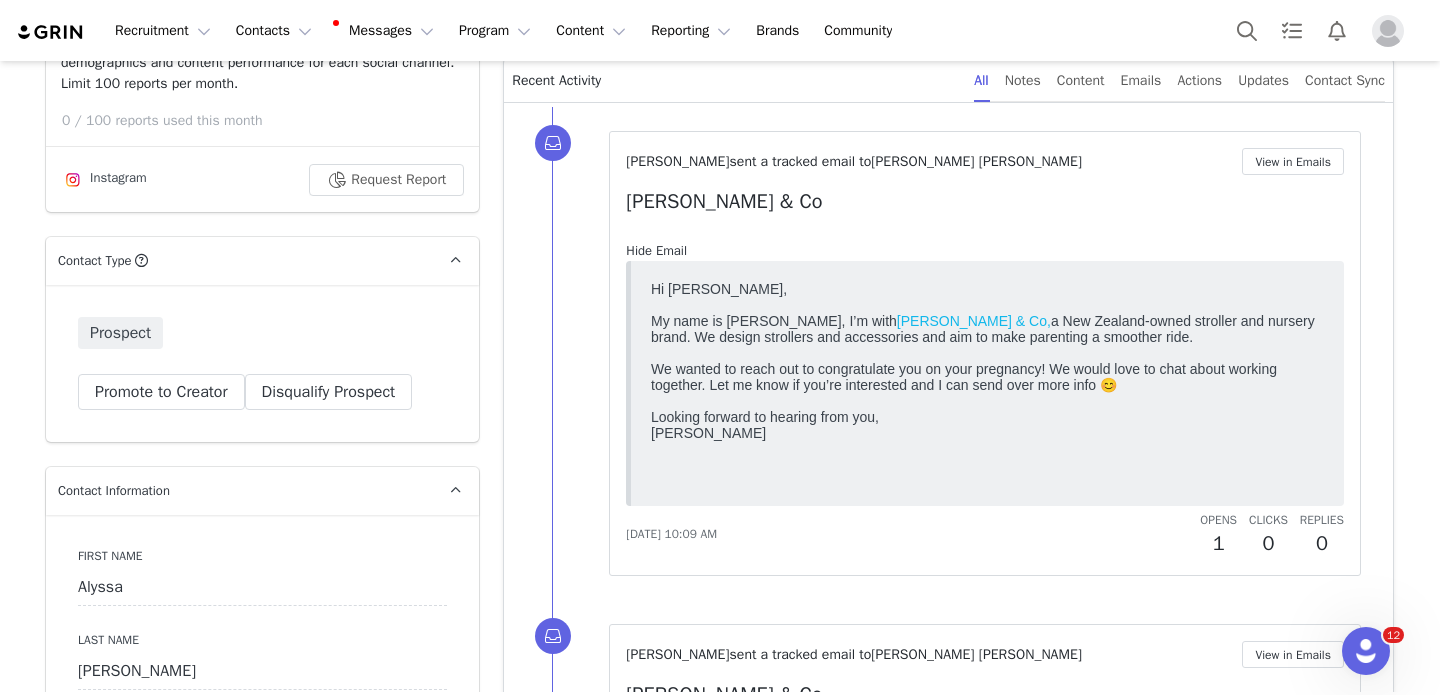scroll, scrollTop: 0, scrollLeft: 0, axis: both 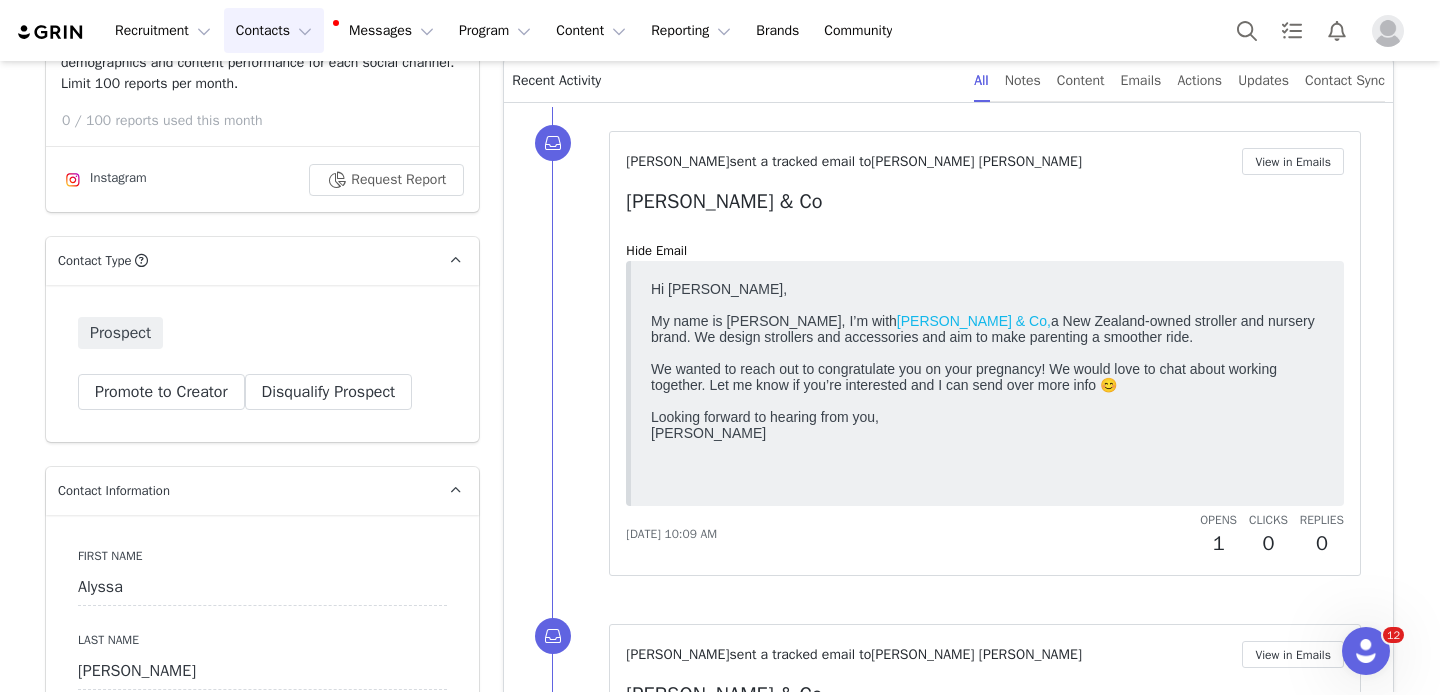 click on "Contacts Contacts" at bounding box center (274, 30) 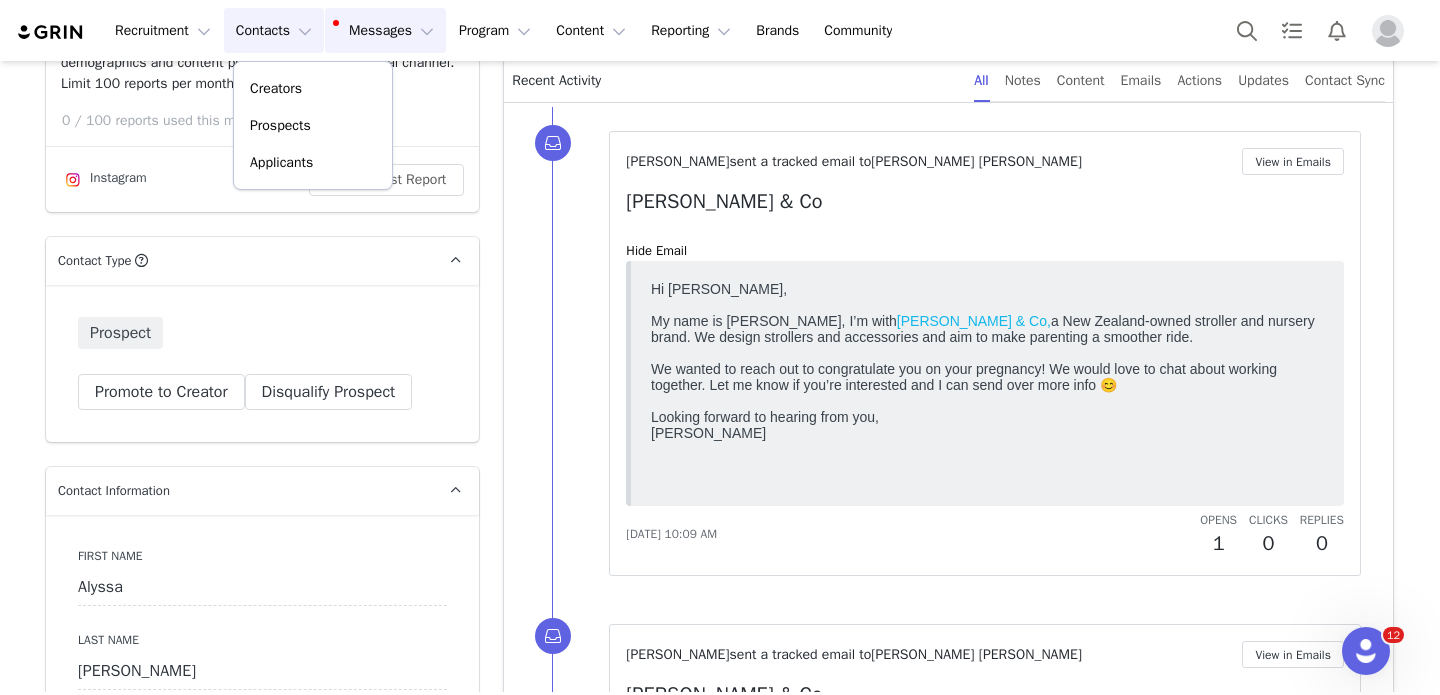 click on "Messages Messages" at bounding box center [385, 30] 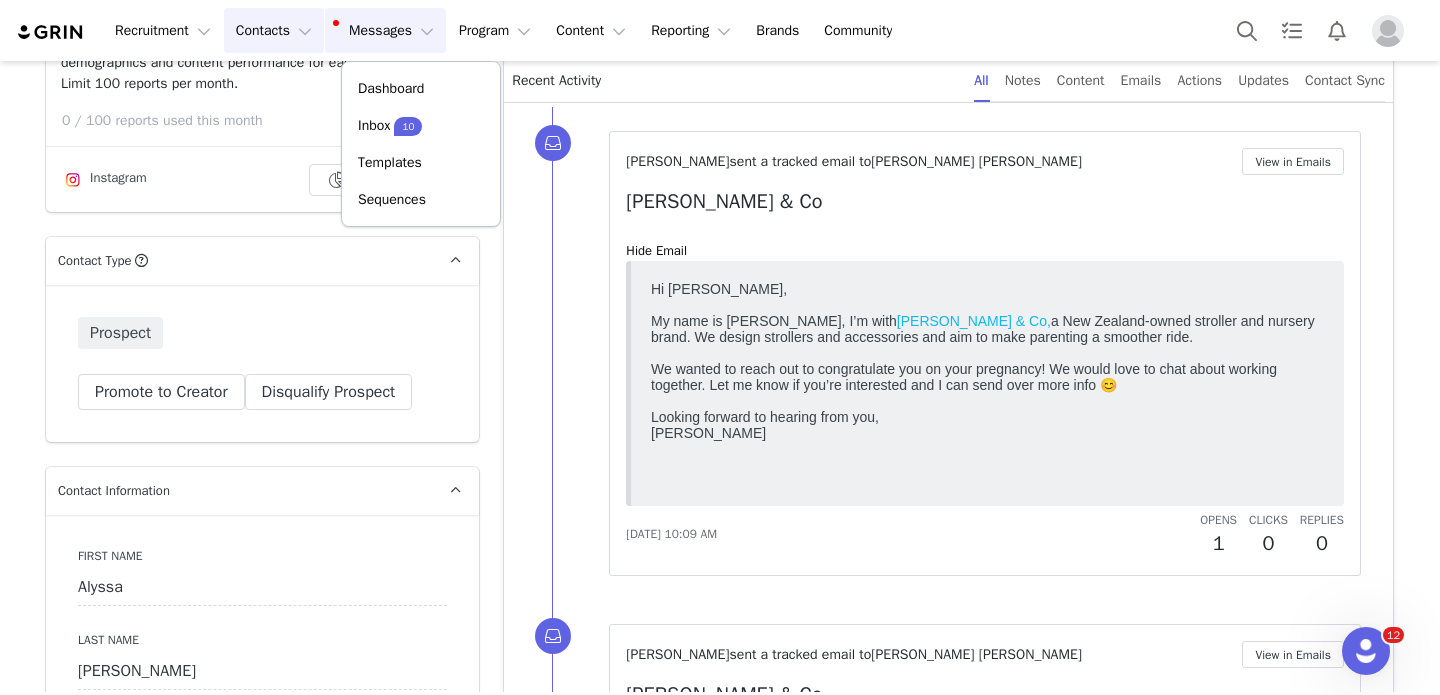 click on "Contacts Contacts" at bounding box center [274, 30] 